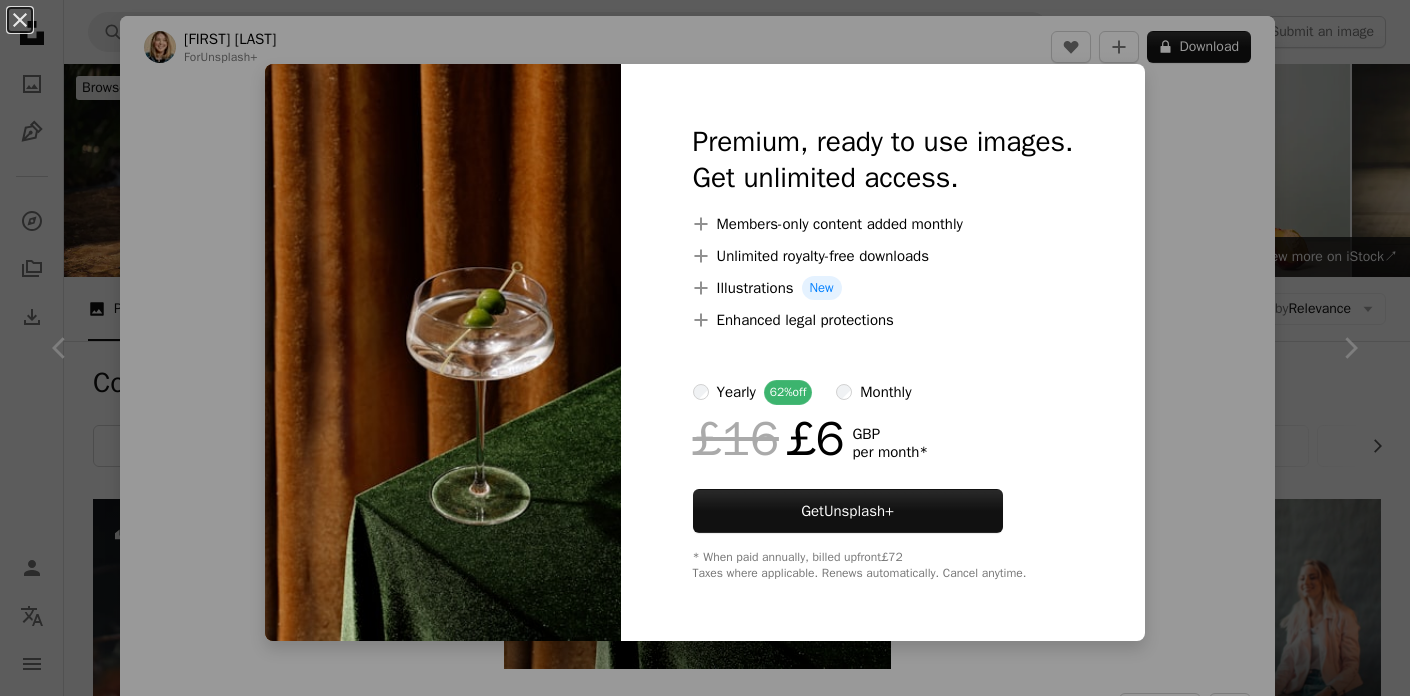 scroll, scrollTop: 11106, scrollLeft: 0, axis: vertical 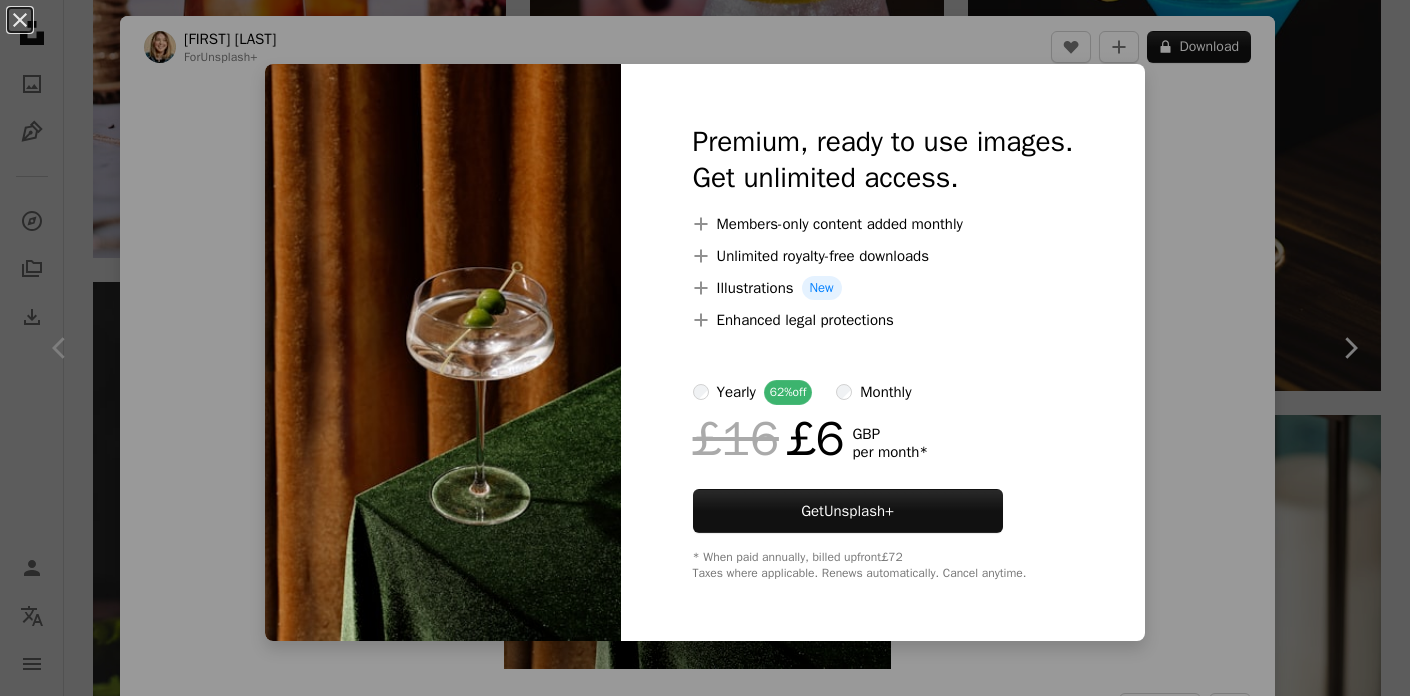 click on "An X shape Premium, ready to use images. Get unlimited access. A plus sign Members-only content added monthly A plus sign Unlimited royalty-free downloads A plus sign Illustrations  New A plus sign Enhanced legal protections yearly 62%  off monthly £16   £6 GBP per month * Get  Unsplash+ * When paid annually, billed upfront  £72 Taxes where applicable. Renews automatically. Cancel anytime." at bounding box center [705, 348] 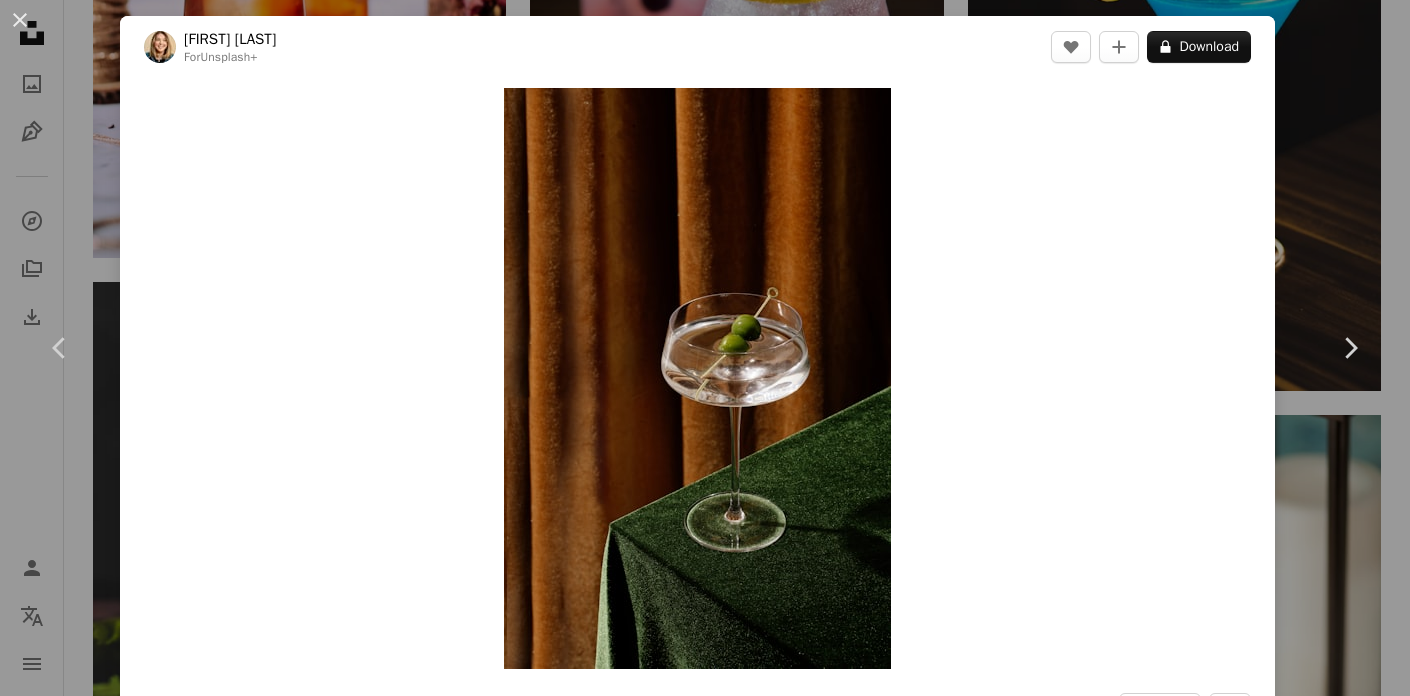 click on "An X shape Chevron left Chevron right [FIRST] [LAST] For  Unsplash+ A heart A plus sign A lock Download Zoom in Featured in Photos ,  Food & Drink A forward-right arrow Share More Actions Calendar outlined Published on  December 7, 2022 Safety Licensed under the  Unsplash+ License party glass drink alcohol cocktails food and drink martini partying party table party mood Public domain images From this series Chevron right Plus sign for Unsplash+ Plus sign for Unsplash+ Plus sign for Unsplash+ Plus sign for Unsplash+ Plus sign for Unsplash+ Plus sign for Unsplash+ Plus sign for Unsplash+ Plus sign for Unsplash+ Plus sign for Unsplash+ Plus sign for Unsplash+ Related images Plus sign for Unsplash+ A heart A plus sign [FIRST] [LAST] For  Unsplash+ A lock Download Plus sign for Unsplash+ A heart A plus sign Getty Images For  Unsplash+ A lock Download Plus sign for Unsplash+ A heart A plus sign [FIRST] [LAST] For  Unsplash+ Cj" at bounding box center (705, 348) 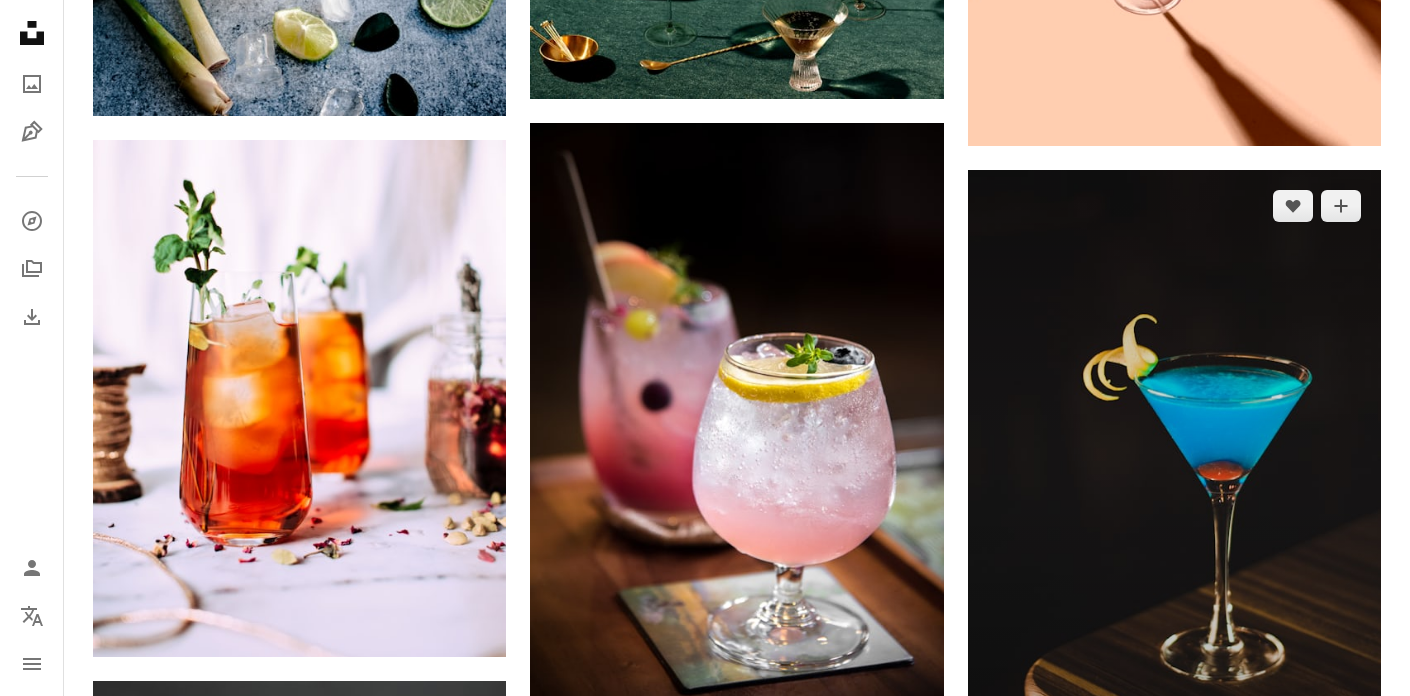 scroll, scrollTop: 10710, scrollLeft: 0, axis: vertical 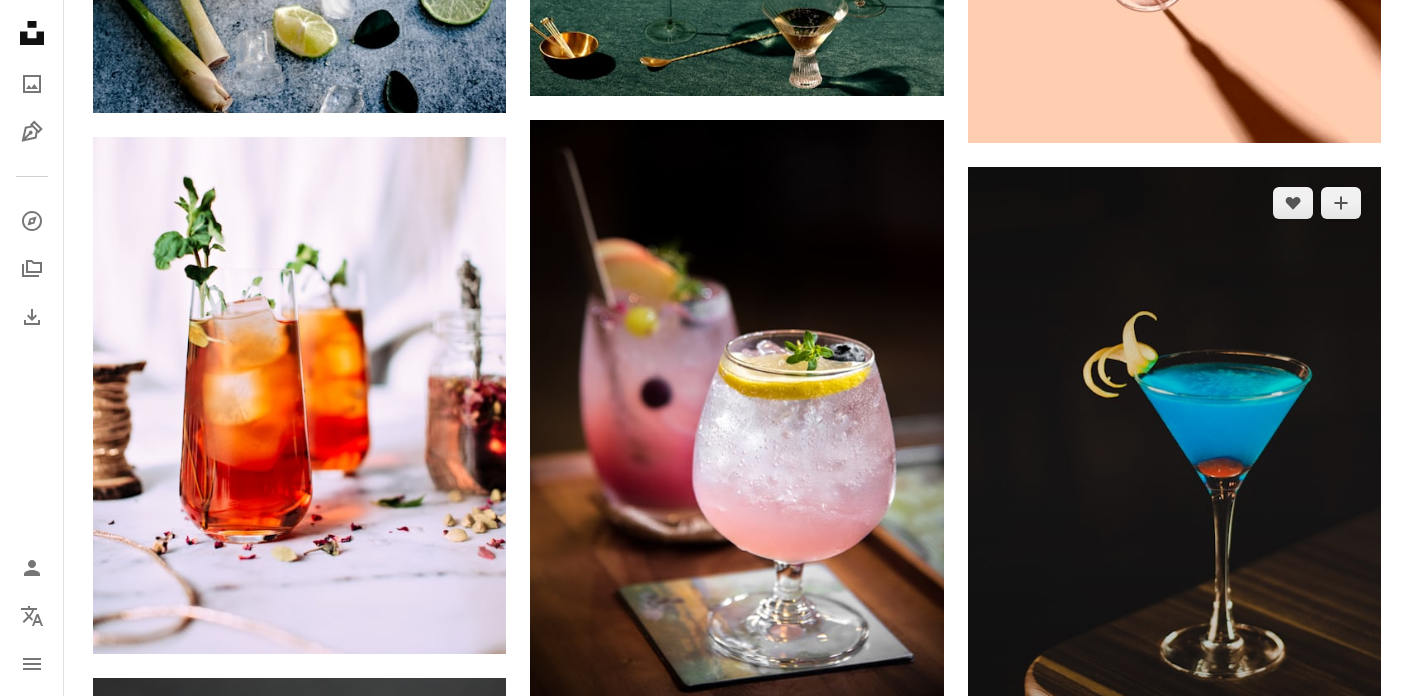 click at bounding box center [1174, 477] 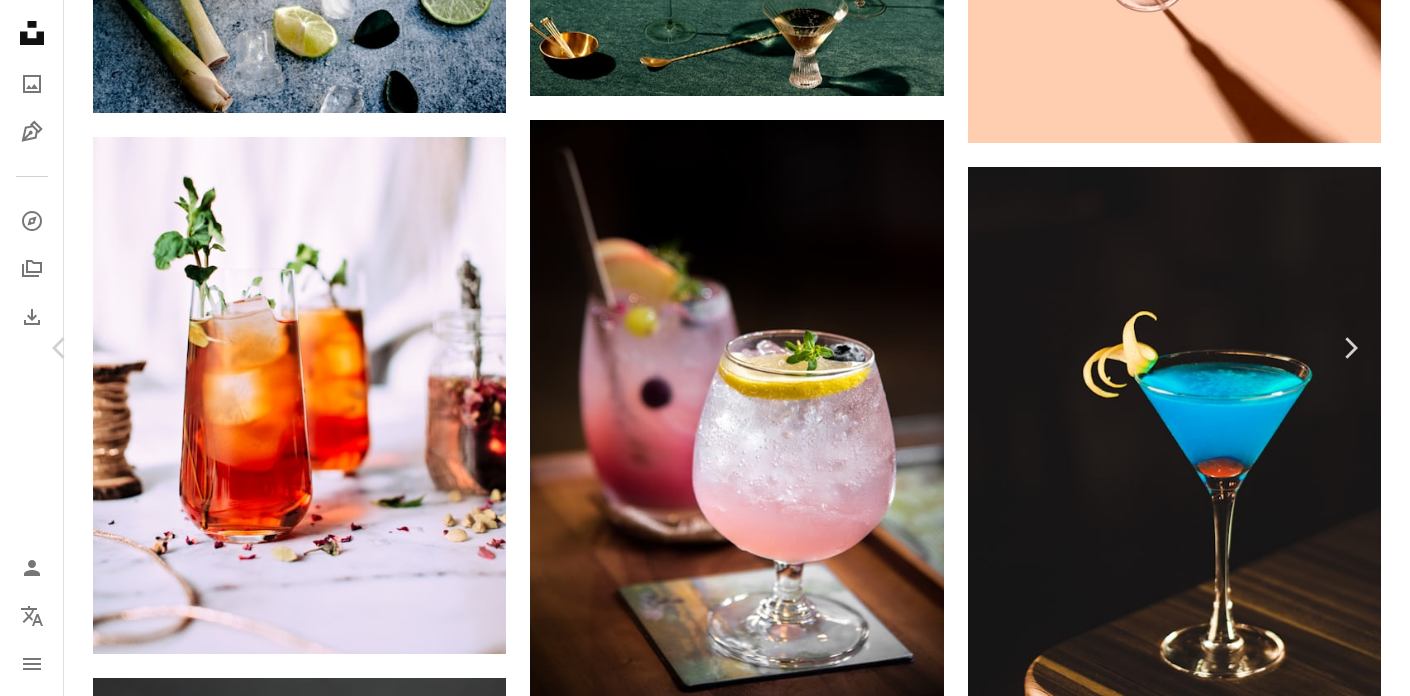 click on "Chevron down" 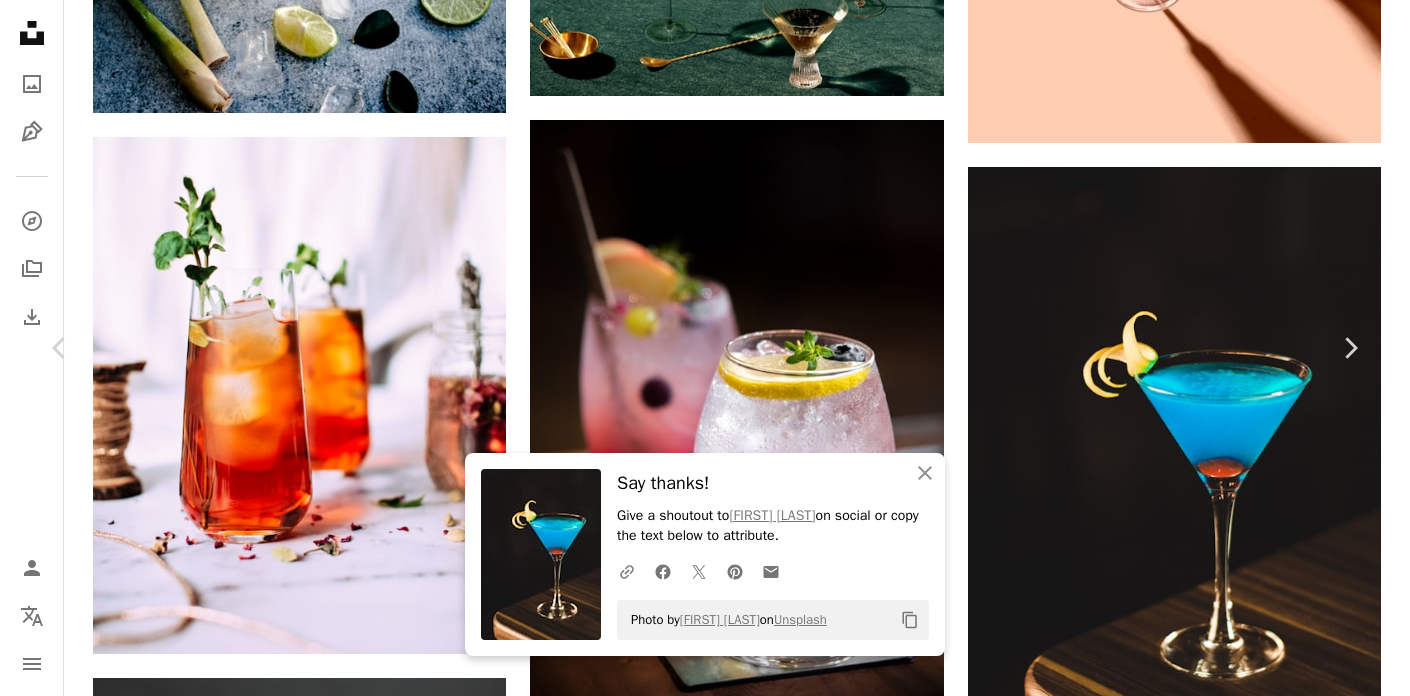 click on "Original Size" at bounding box center [1108, 10016] 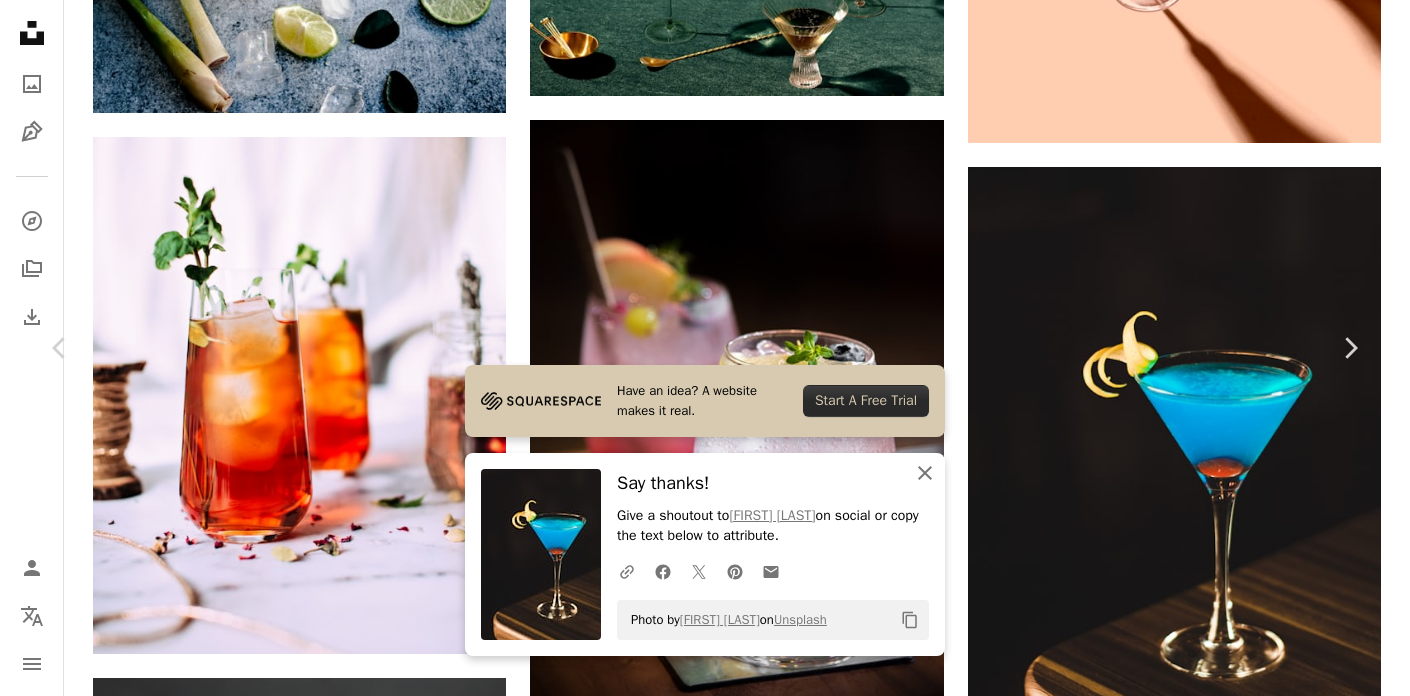 click 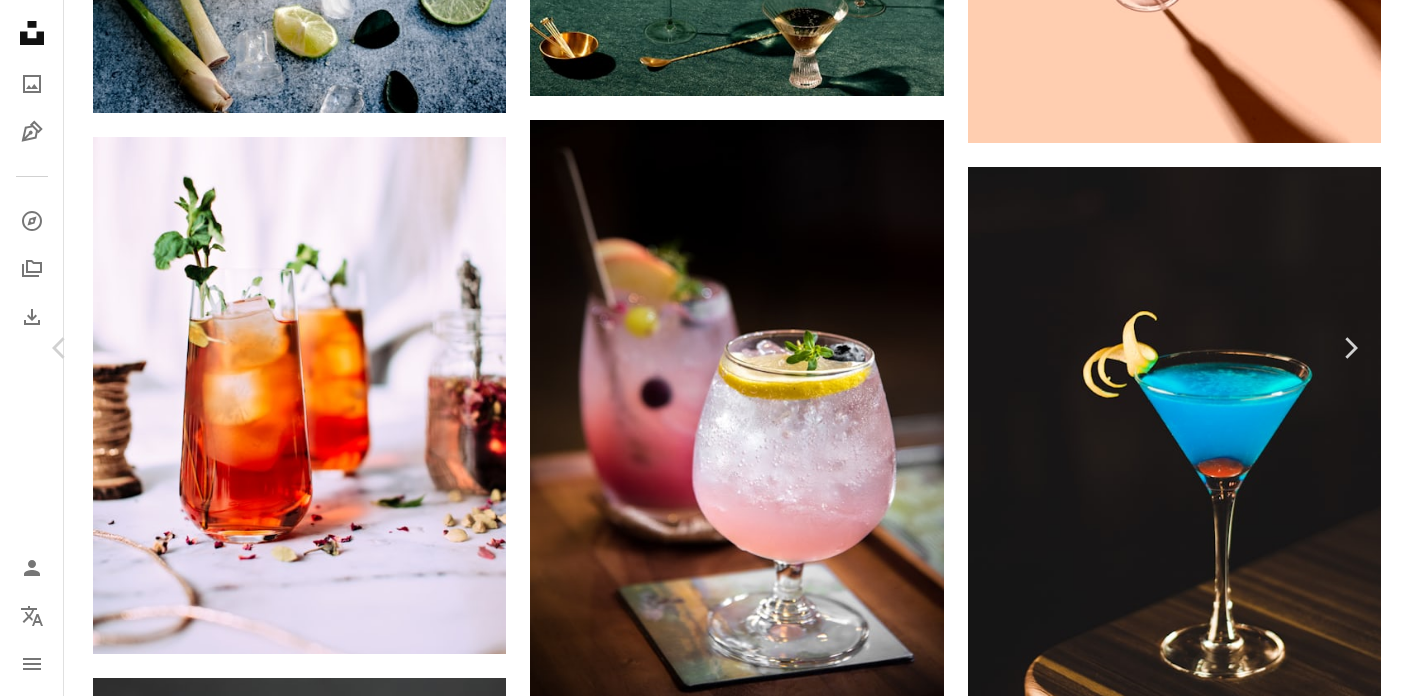 click on "Chevron down" 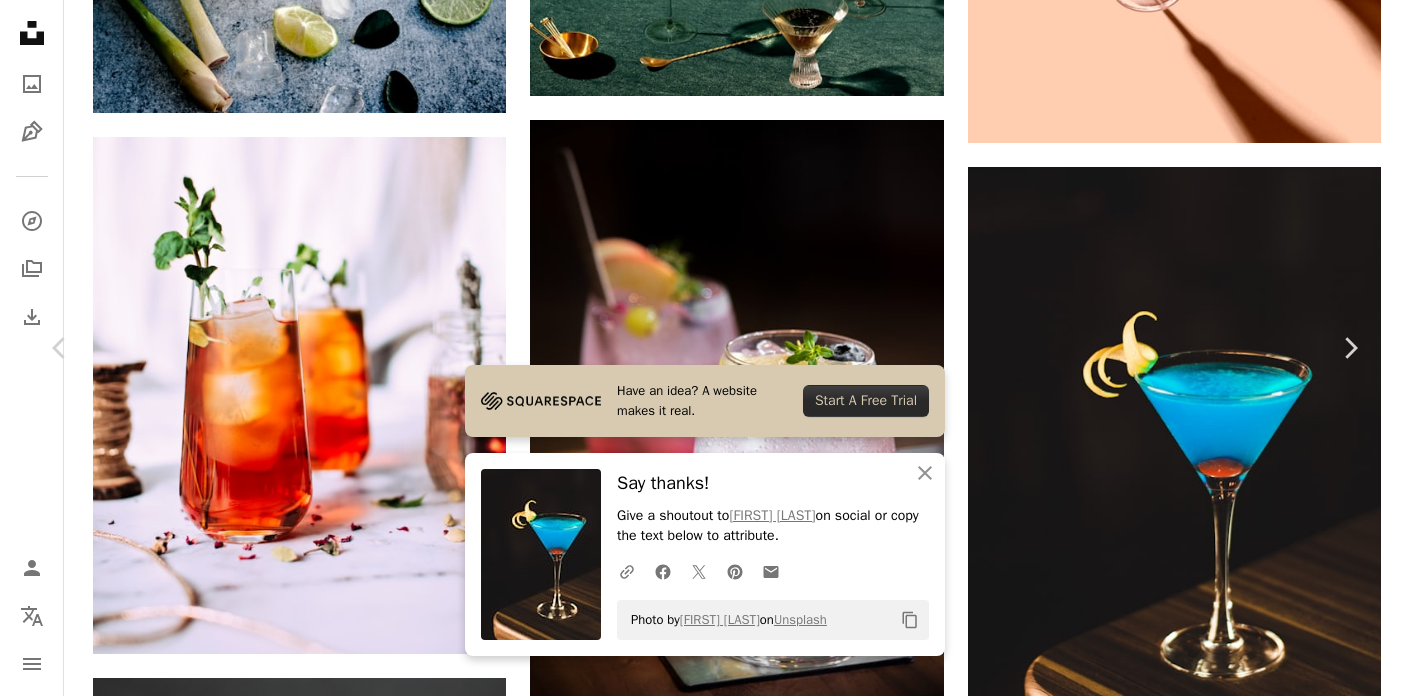 click on "Copy content" 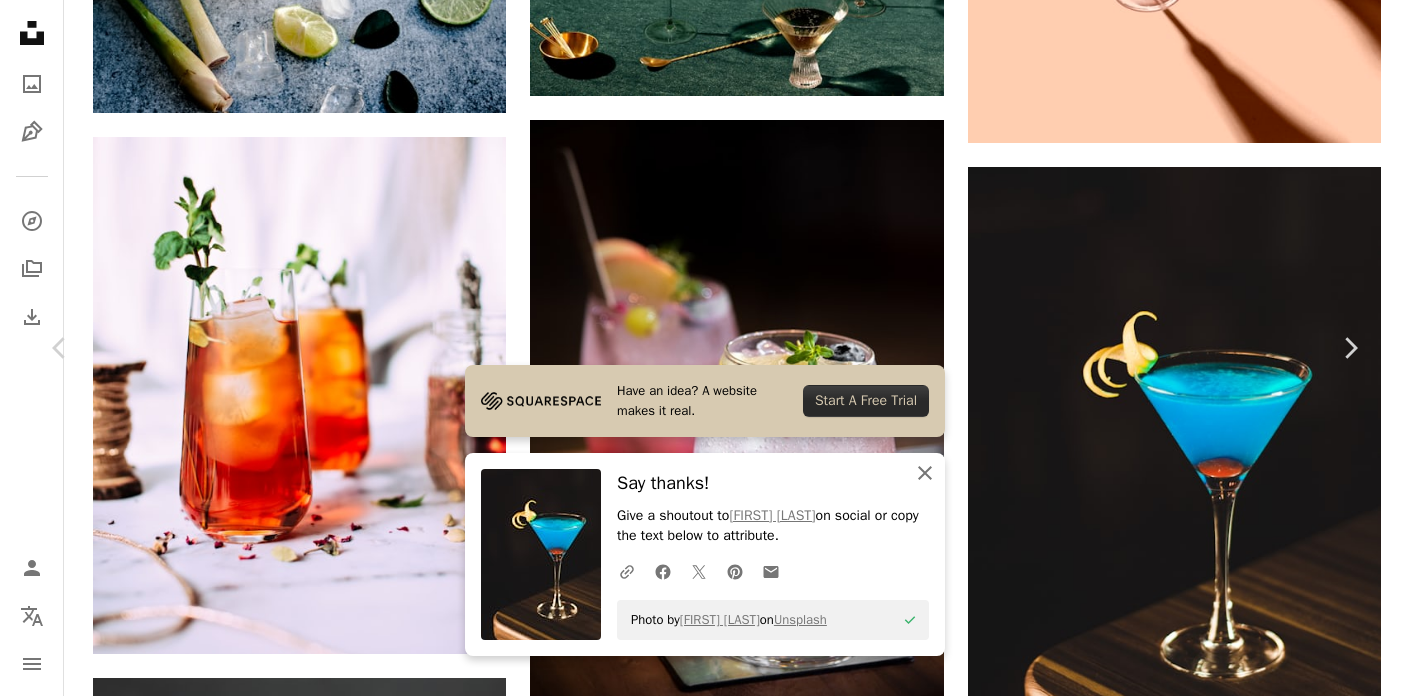 click on "An X shape" 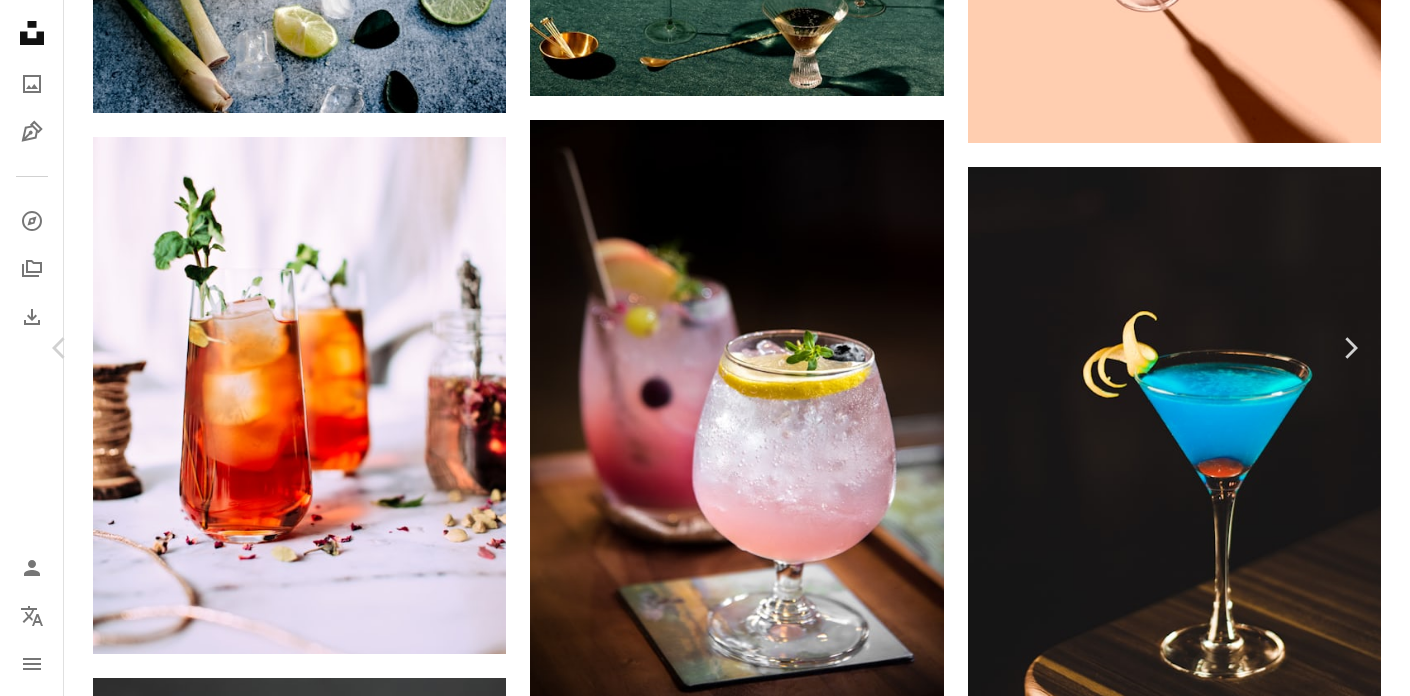 click on "Chevron down" 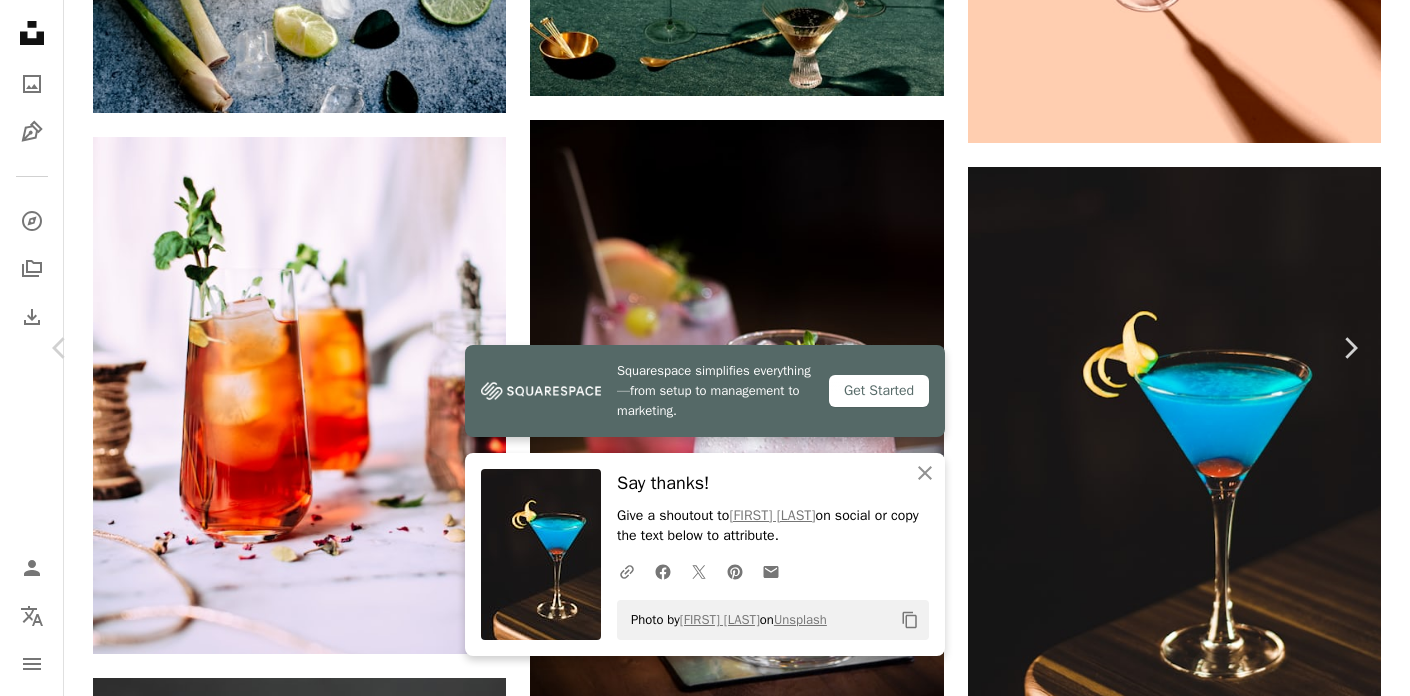 scroll, scrollTop: 494, scrollLeft: 0, axis: vertical 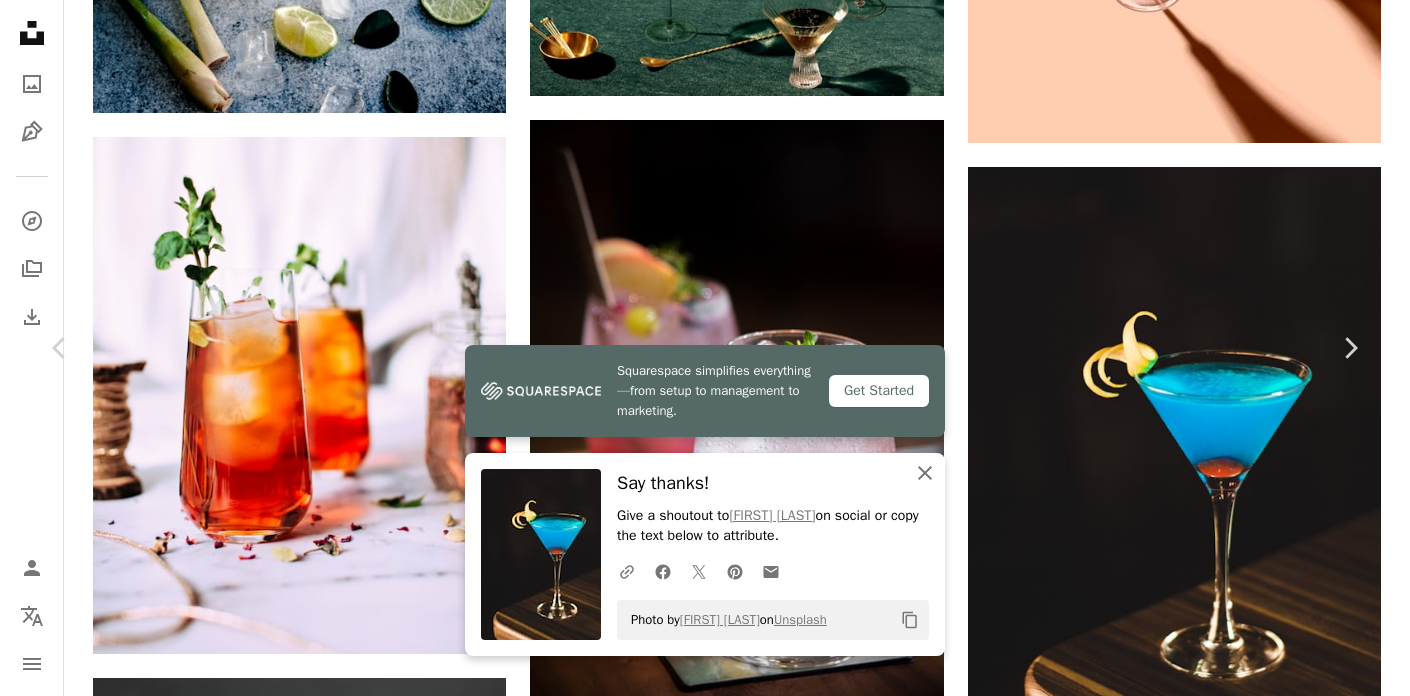 click on "An X shape" 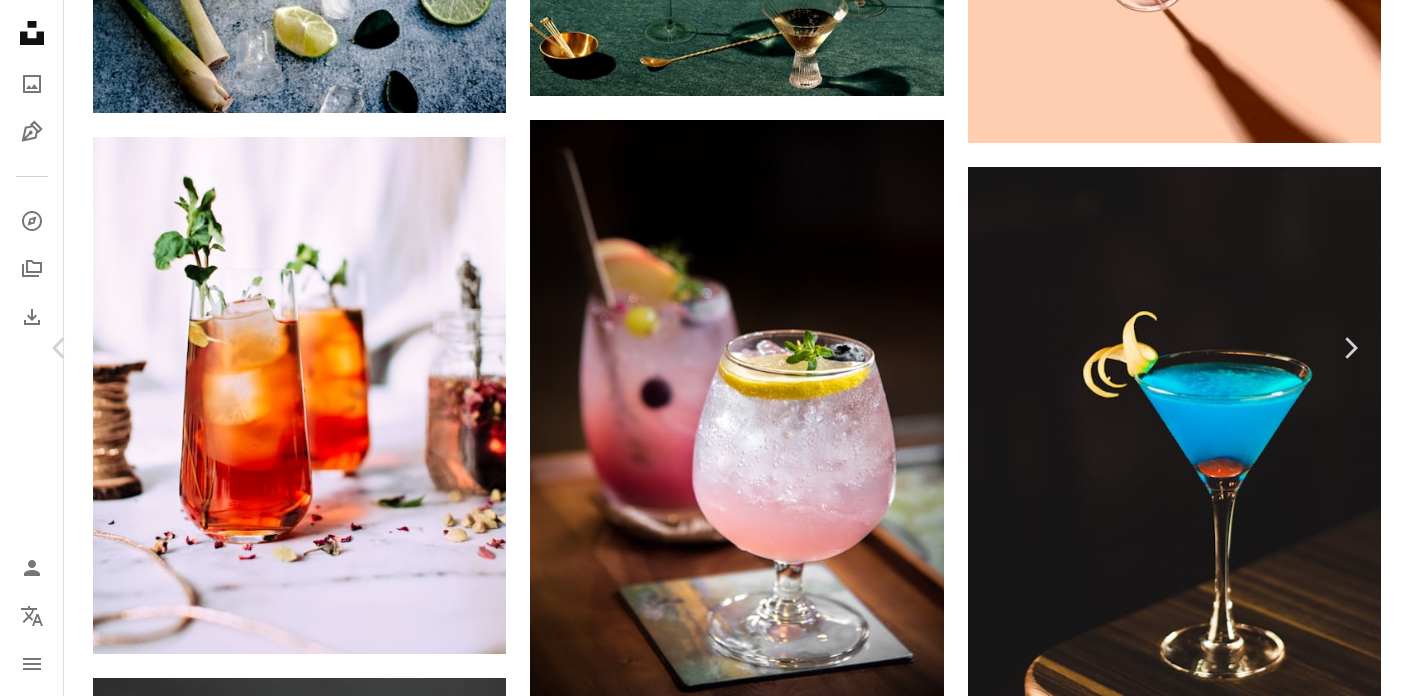scroll, scrollTop: 855, scrollLeft: 0, axis: vertical 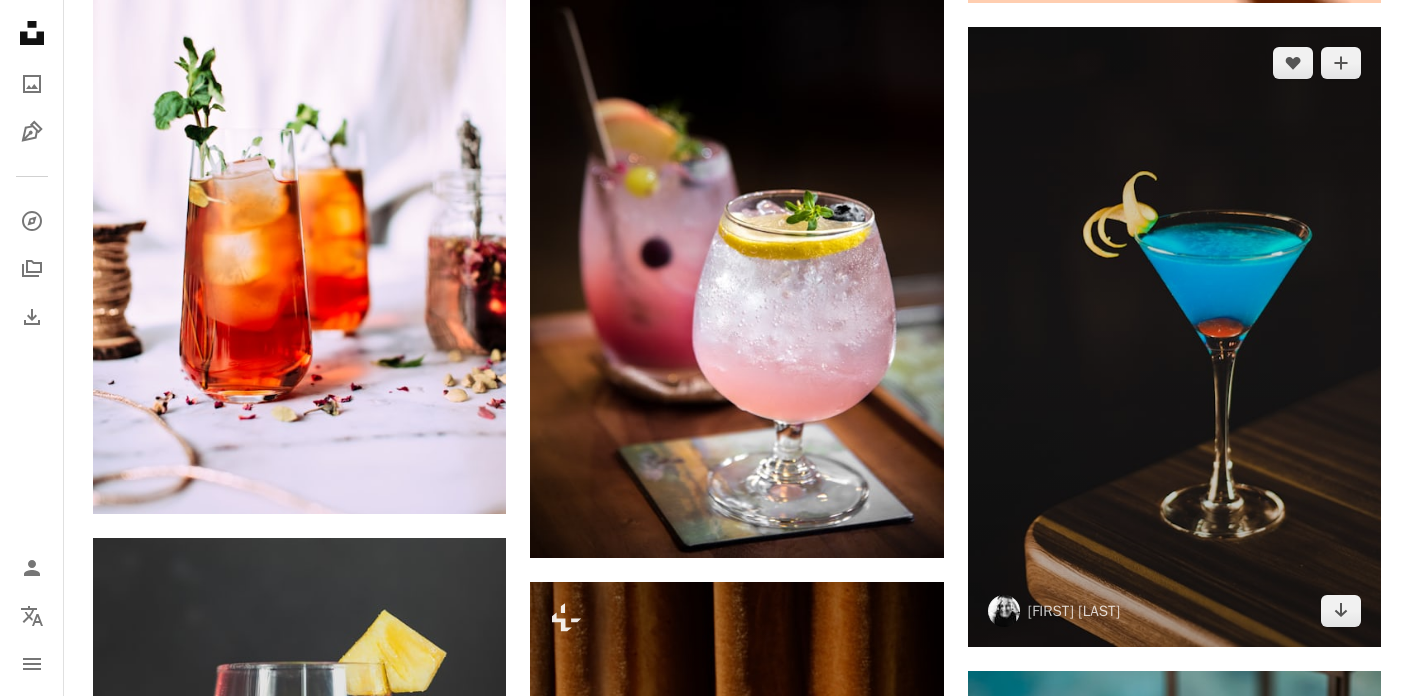 click at bounding box center [1174, 337] 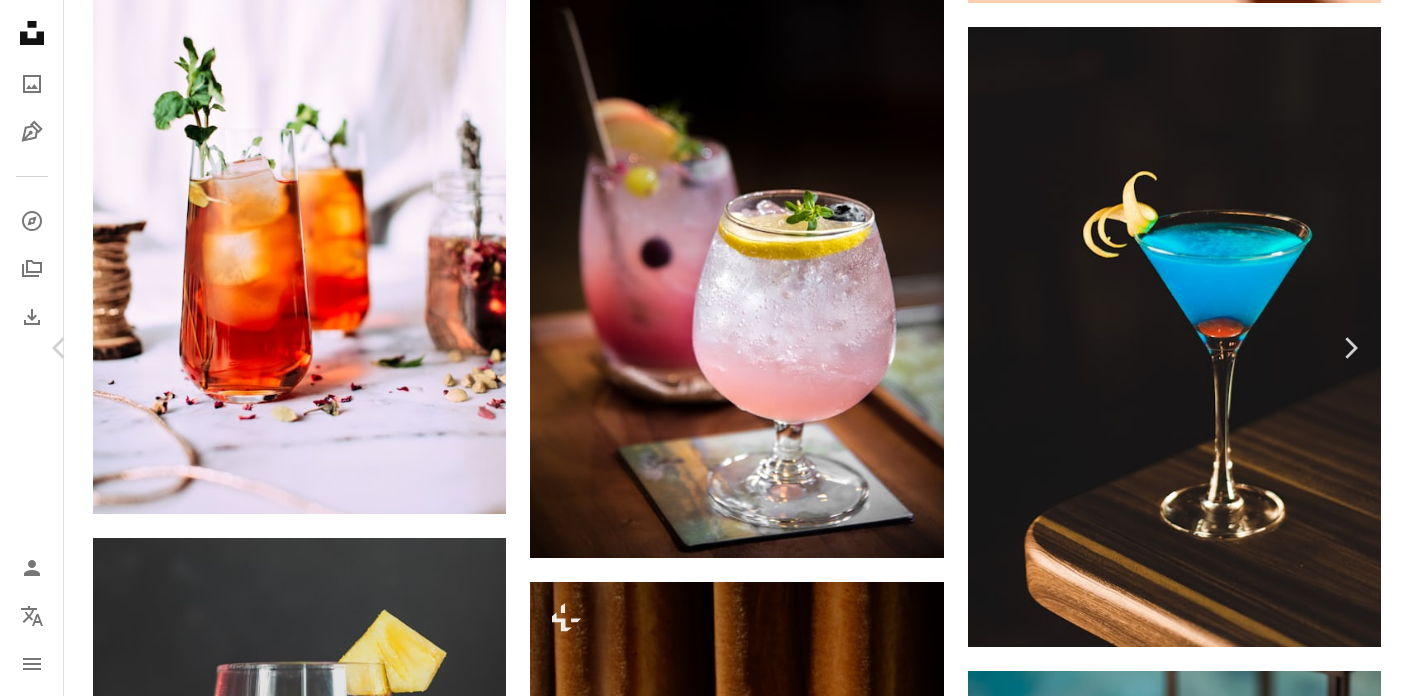 click on "Chevron down" 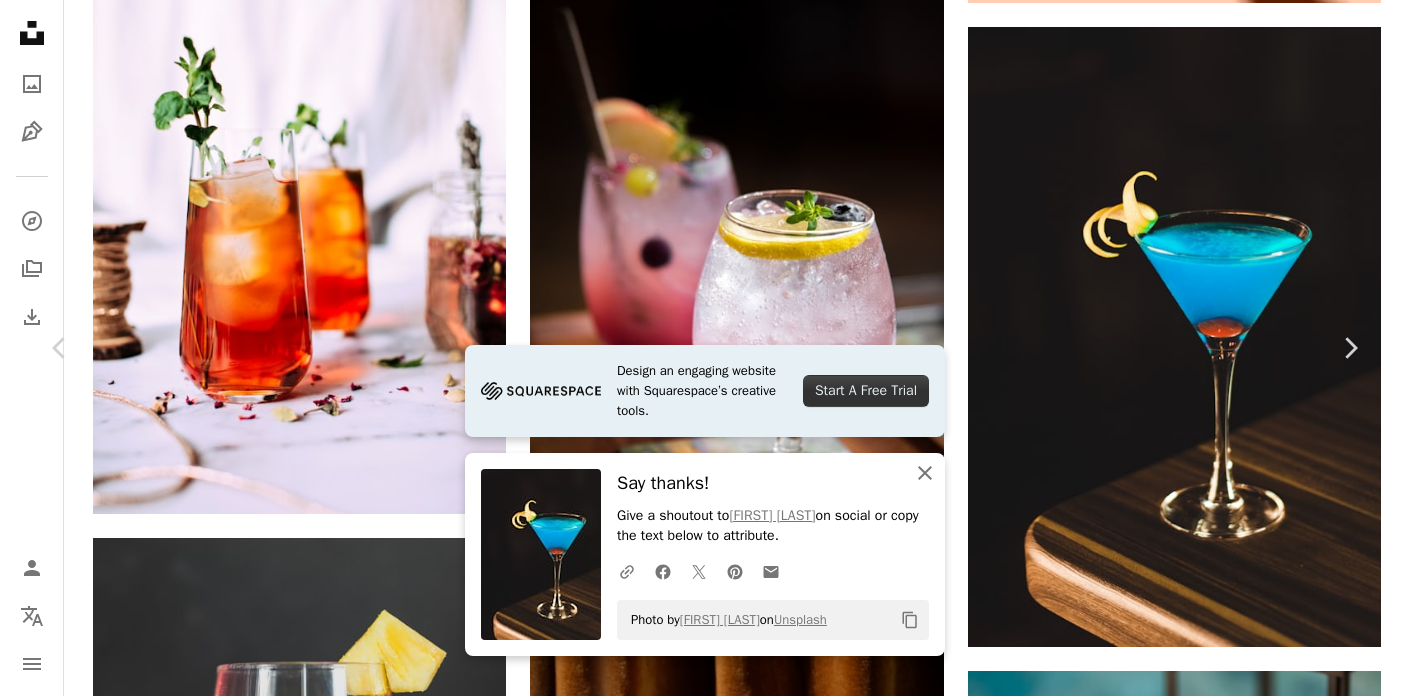 click on "An X shape" 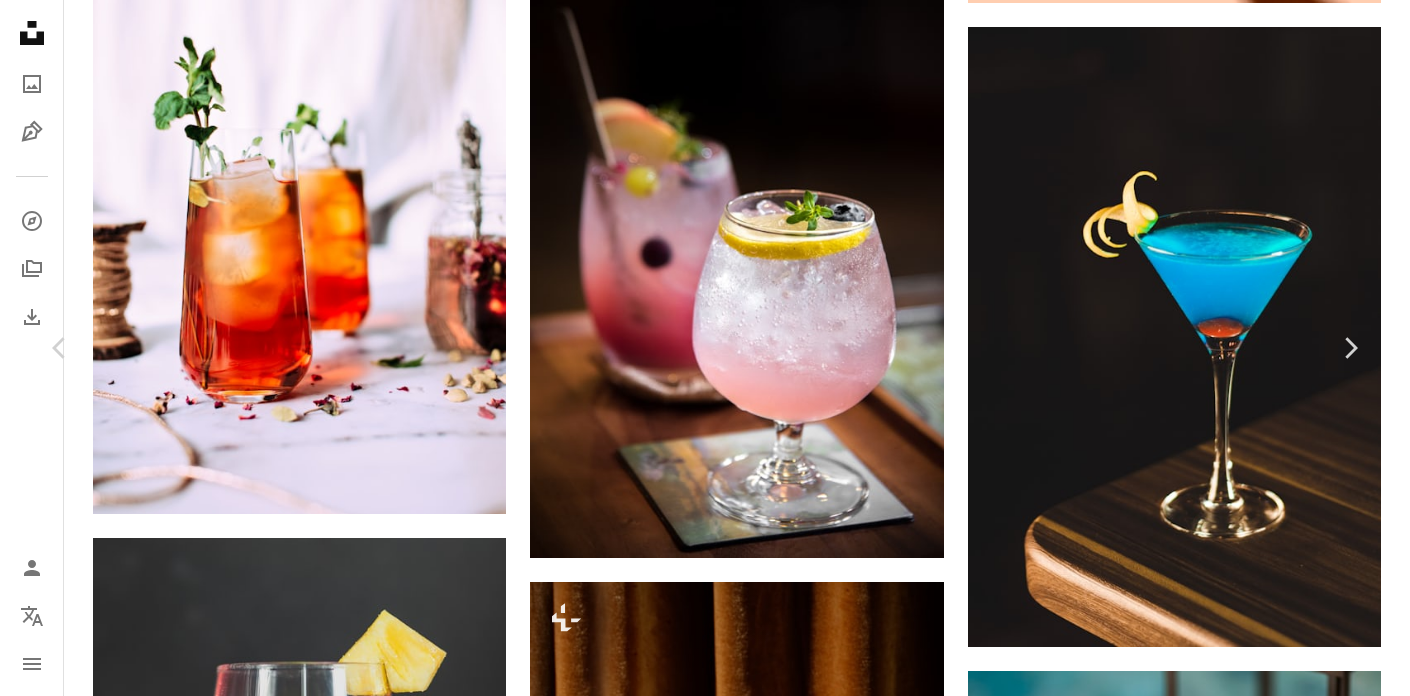 click on "Typobar, [CITY], [STATE]" at bounding box center (705, 10003) 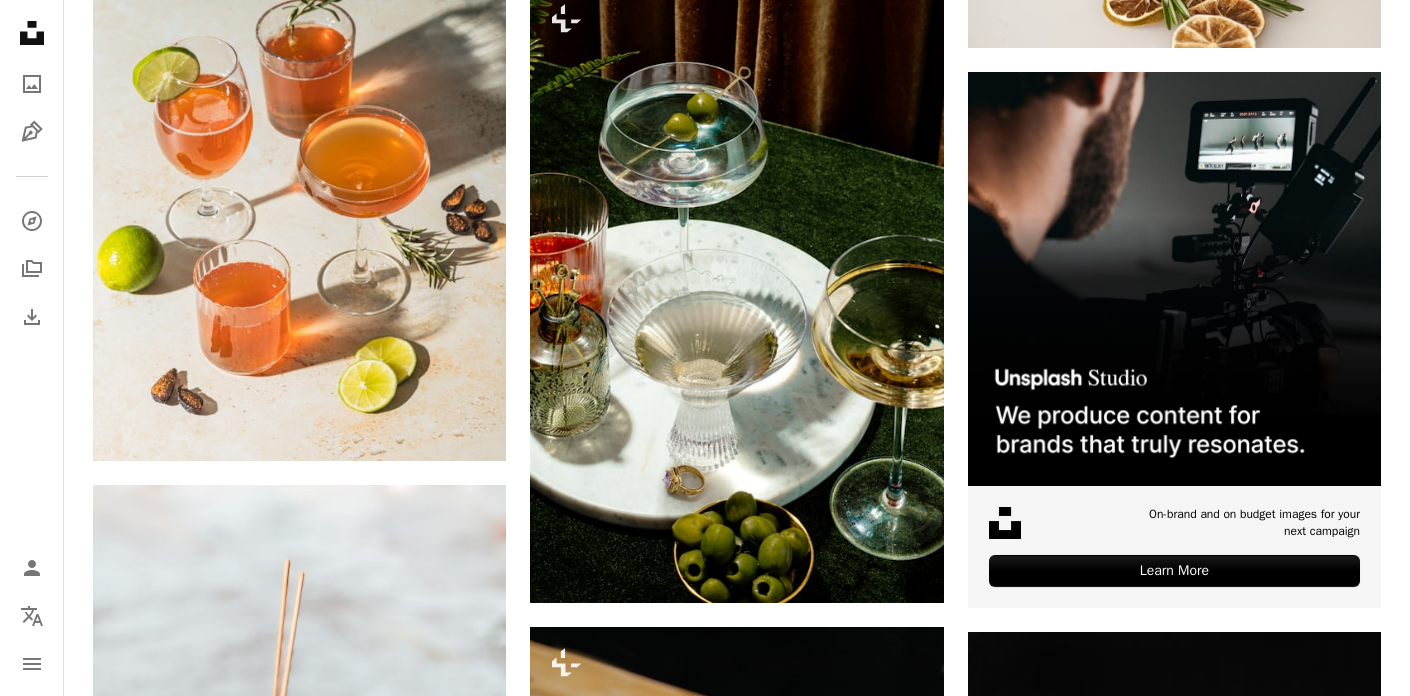 scroll, scrollTop: 12092, scrollLeft: 0, axis: vertical 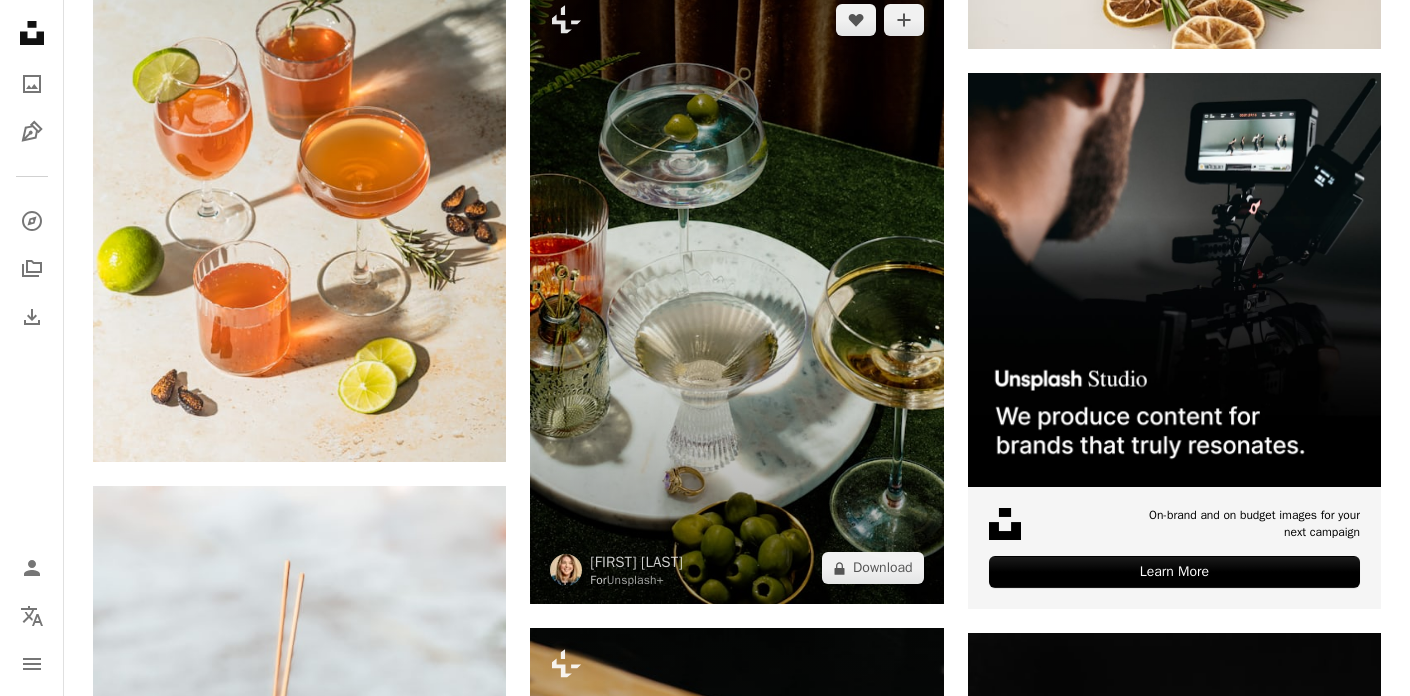 click at bounding box center (736, 294) 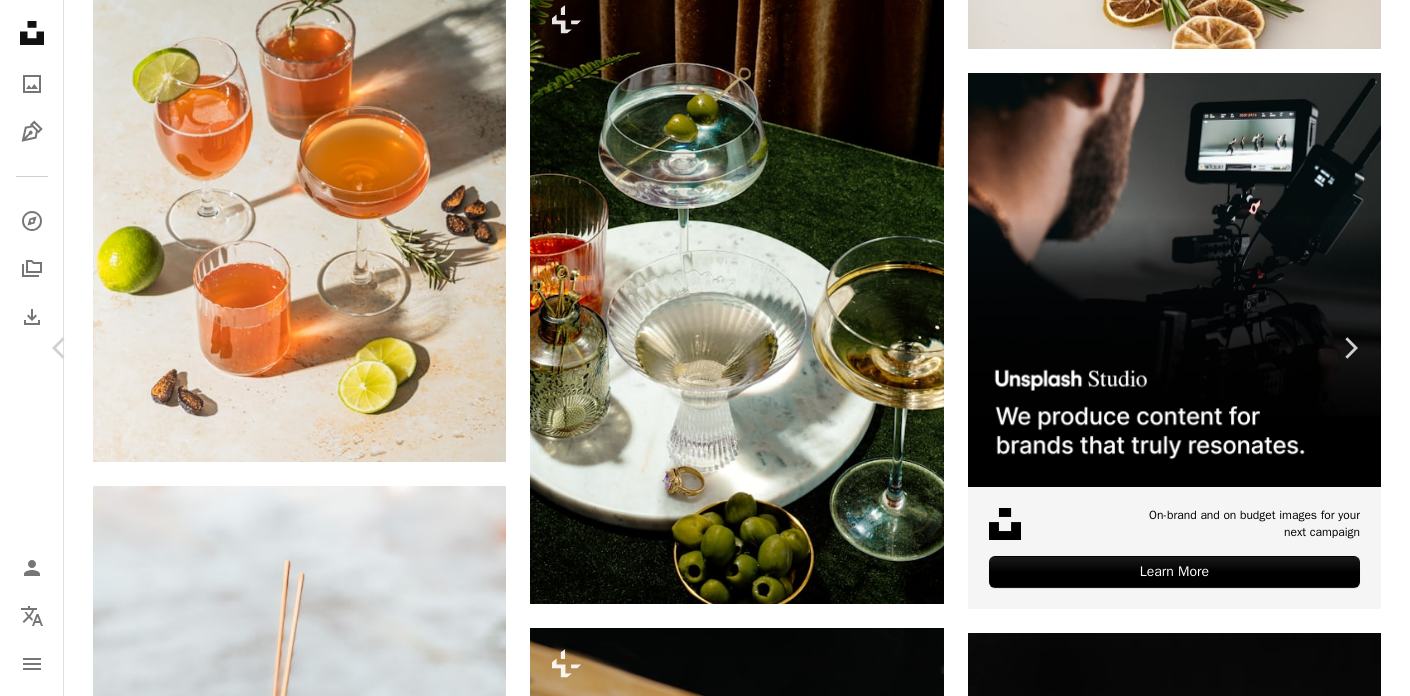 click on "An X shape Chevron left Chevron right Katelyn Perry For Unsplash+ A heart A plus sign A lock Download Zoom in Featured in Photos A forward-right arrow Share More Actions Calendar outlined Published on [DATE], [YEAR] Safety Licensed under the Unsplash+ License alcohol drinks cocktails martini olives spirits mixologist aperitif dirty martini appetiser Backgrounds From this series Chevron right Plus sign for Unsplash+ Plus sign for Unsplash+ Plus sign for Unsplash+ Plus sign for Unsplash+ Plus sign for Unsplash+ Plus sign for Unsplash+ Plus sign for Unsplash+ Plus sign for Unsplash+ Plus sign for Unsplash+ Related images Plus sign for Unsplash+ A heart A plus sign Katelyn Perry For Unsplash+ A lock Download Plus sign for Unsplash+ A heart A plus sign Karolina Grabowska For Unsplash+ A lock Download Plus sign for Unsplash+ A heart A plus sign Monika Grabkowska For Unsplash+ A lock Download Plus sign for Unsplash+ A heart A plus sign Uliana Kopanytsia For Unsplash+ A lock Download" at bounding box center (705, 8761) 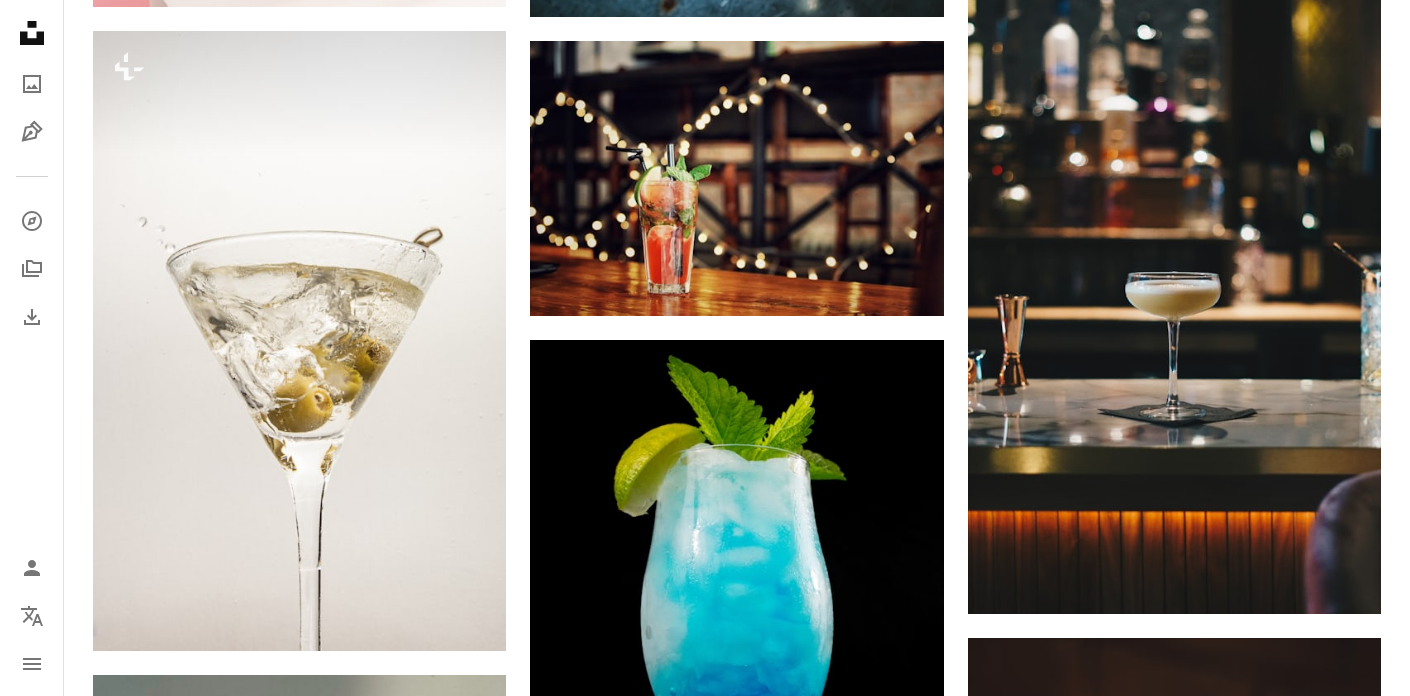 scroll, scrollTop: 19216, scrollLeft: 0, axis: vertical 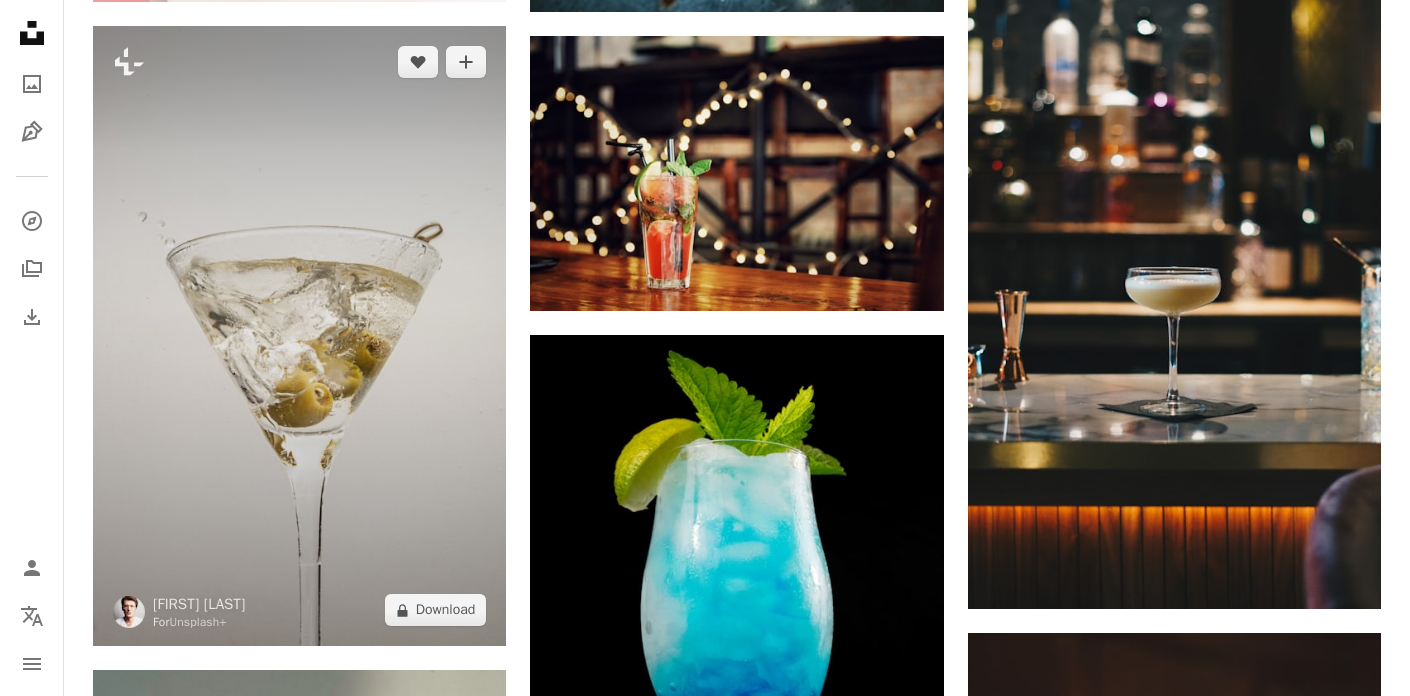 click at bounding box center (299, 336) 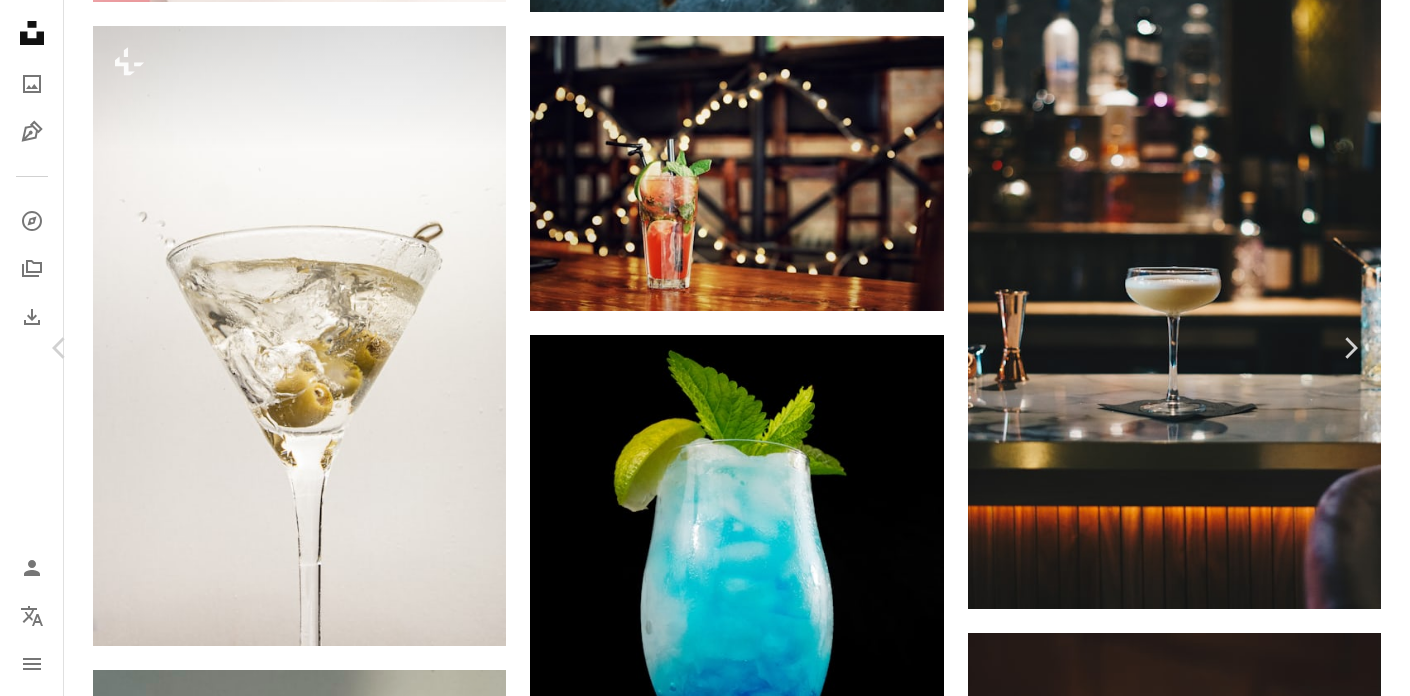click on "A lock Download" at bounding box center [1199, 5464] 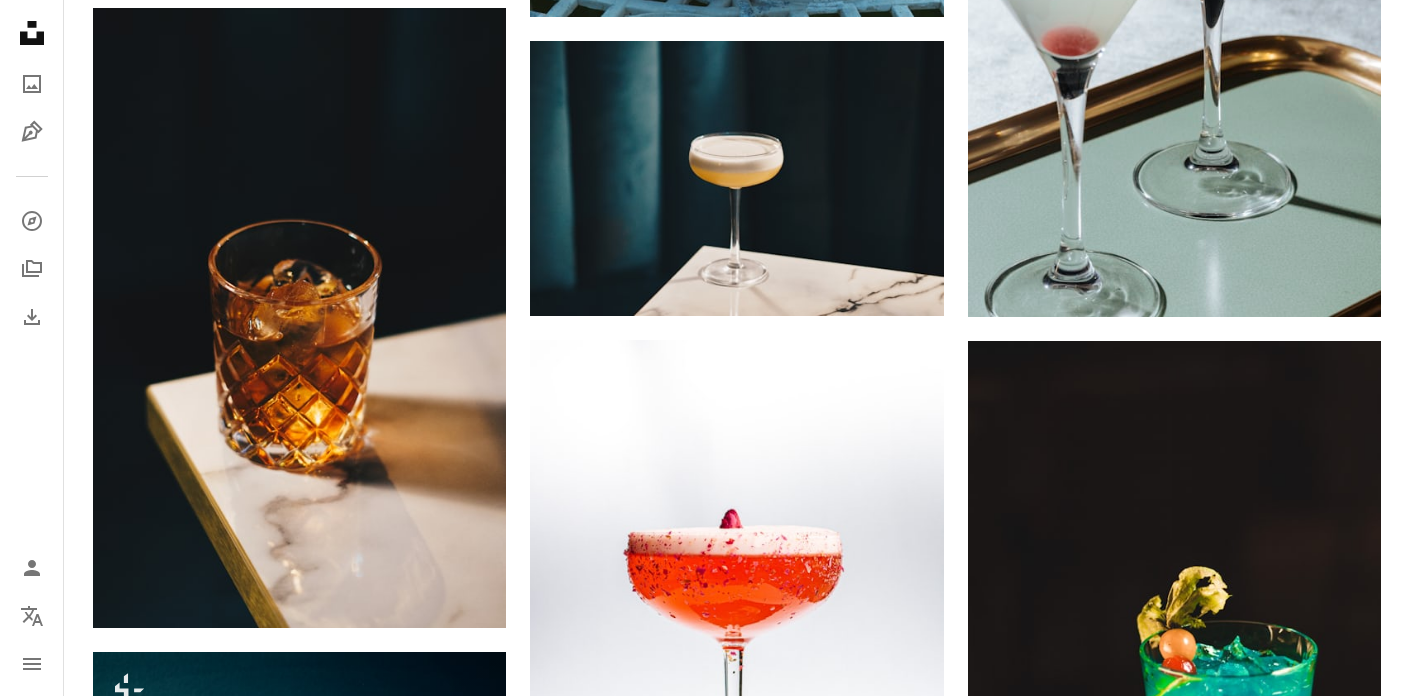 scroll, scrollTop: 22370, scrollLeft: 0, axis: vertical 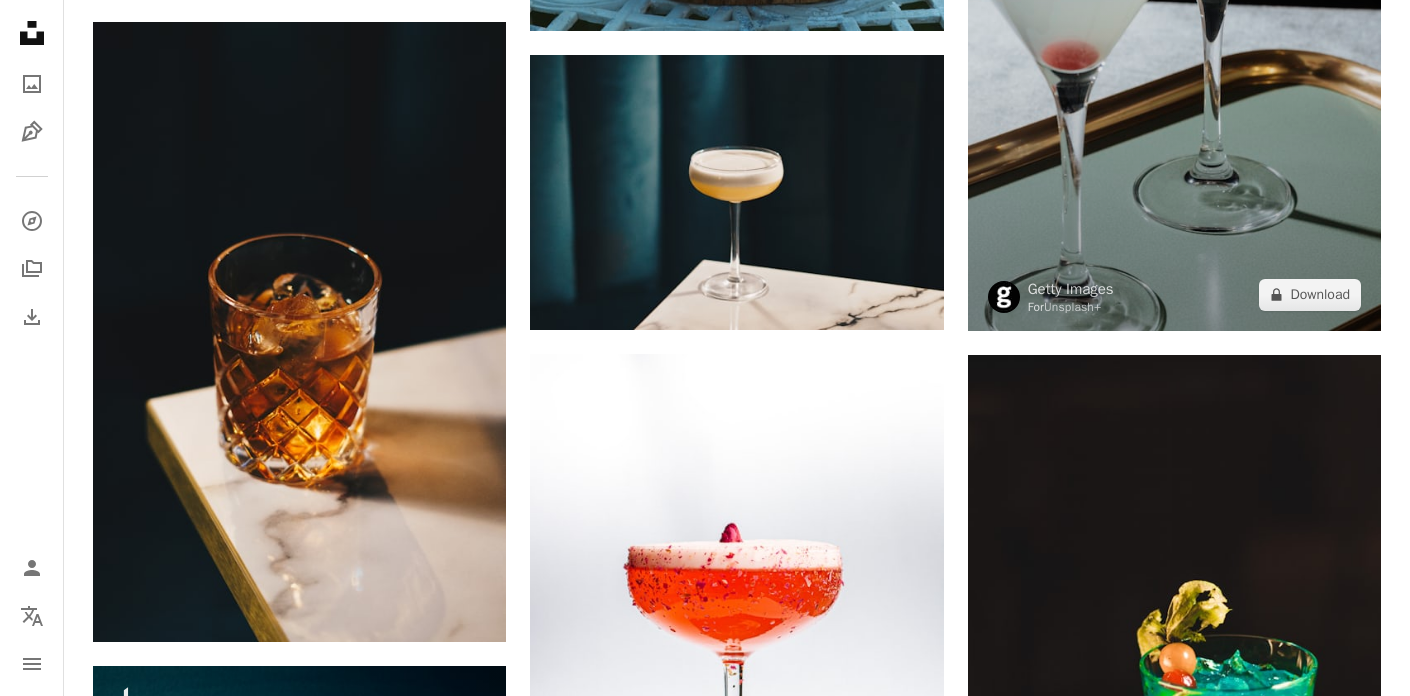 click at bounding box center [1174, 21] 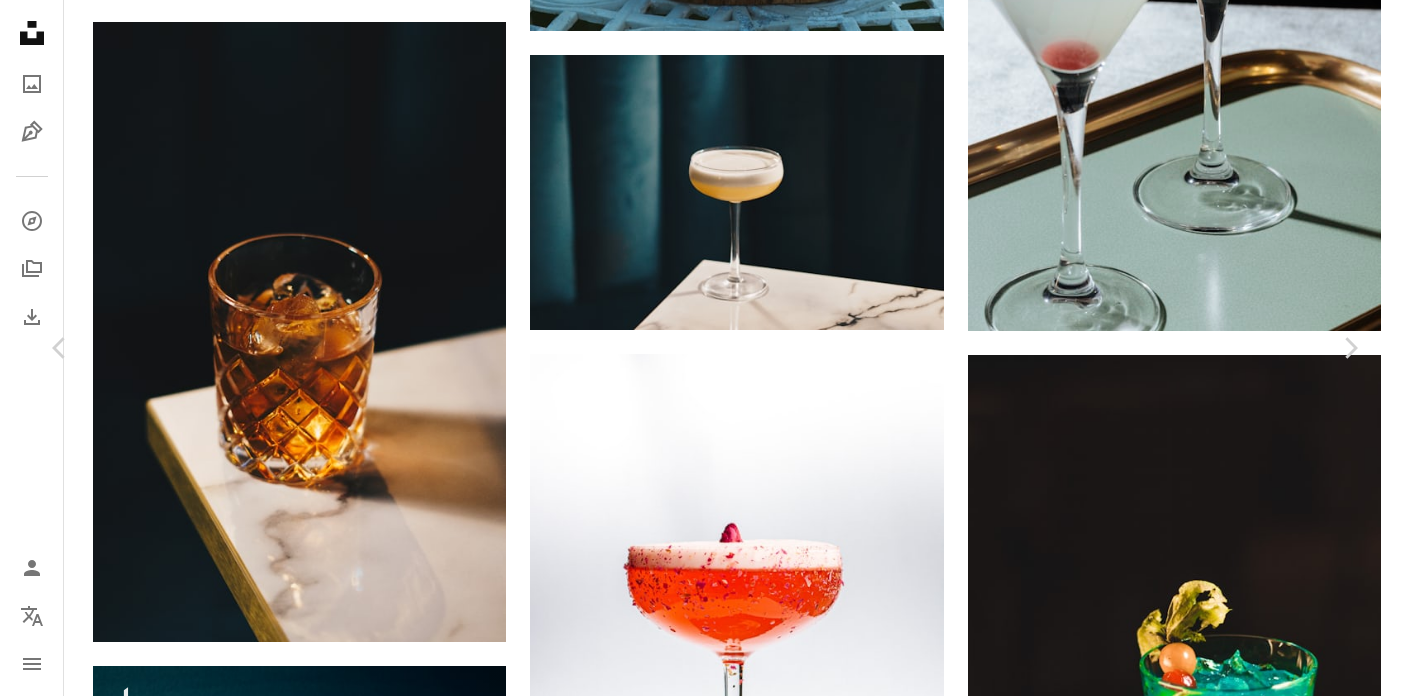 click on "Zoom in" at bounding box center (697, 9854) 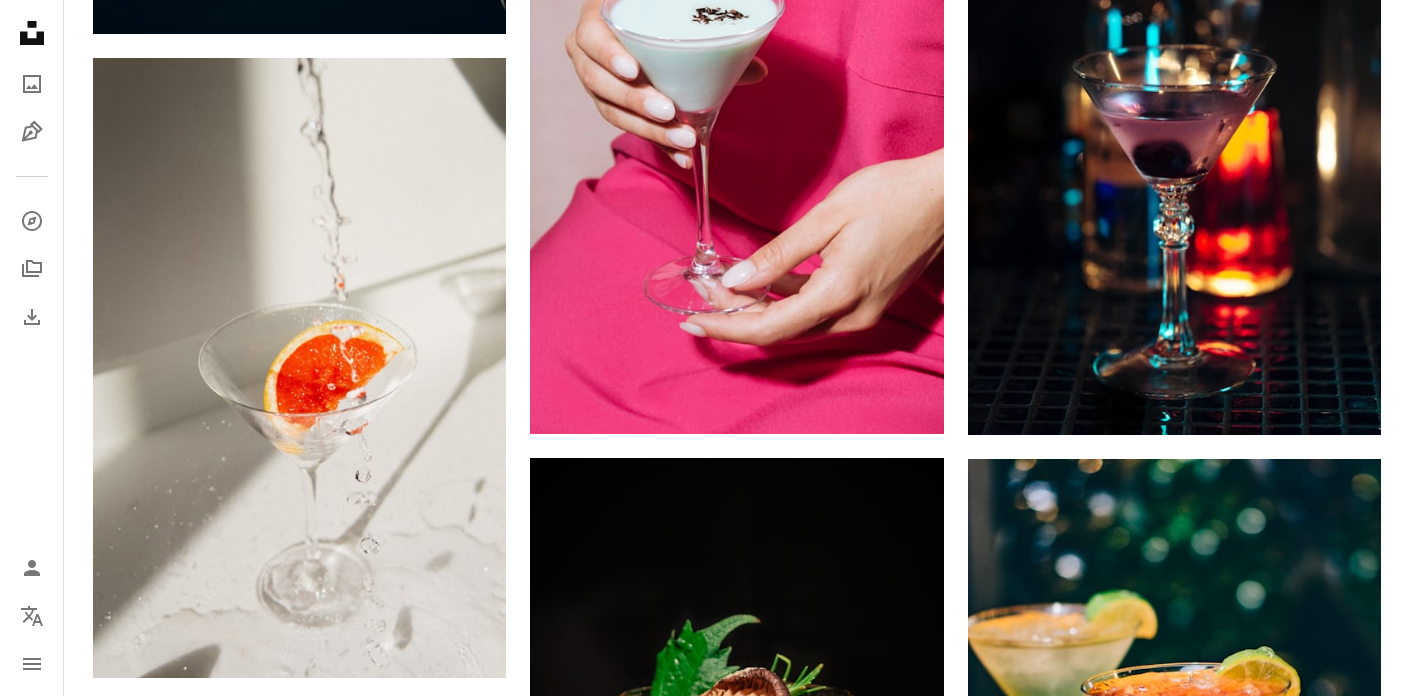 scroll, scrollTop: 23580, scrollLeft: 0, axis: vertical 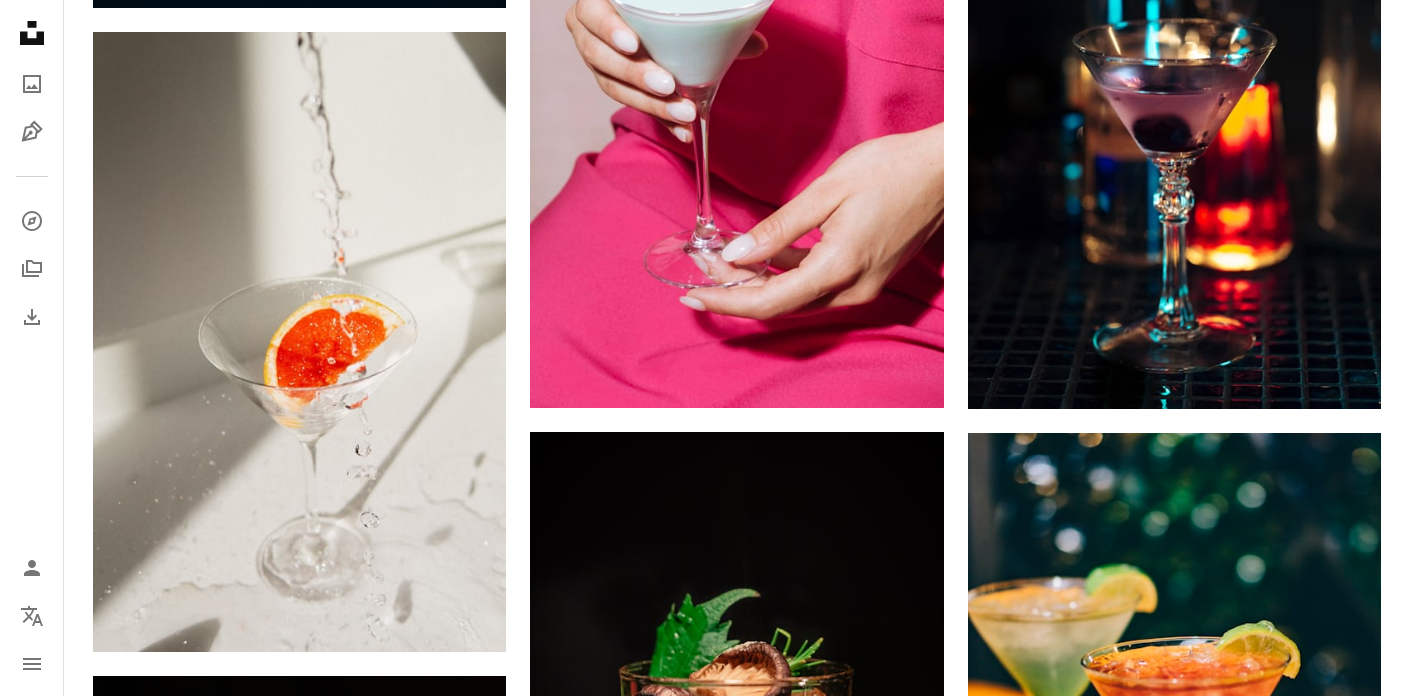 click at bounding box center [299, 986] 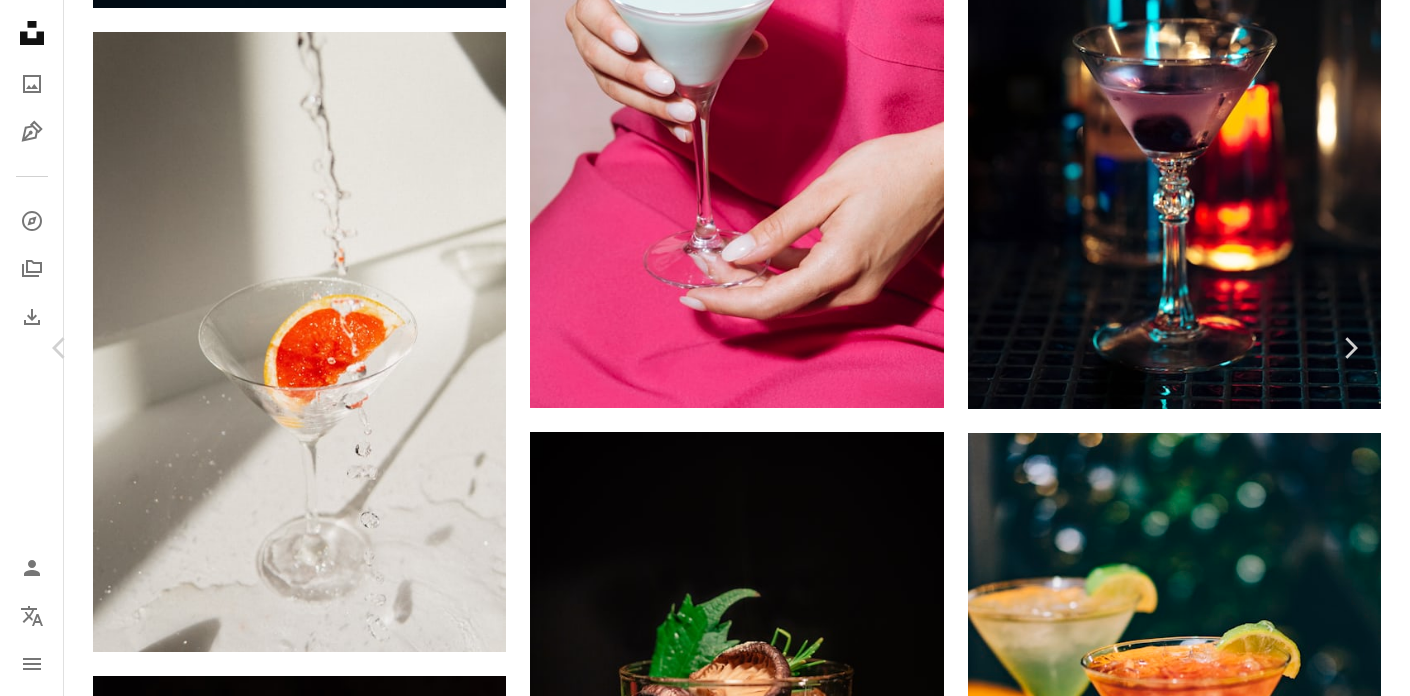 click on "Chevron down" 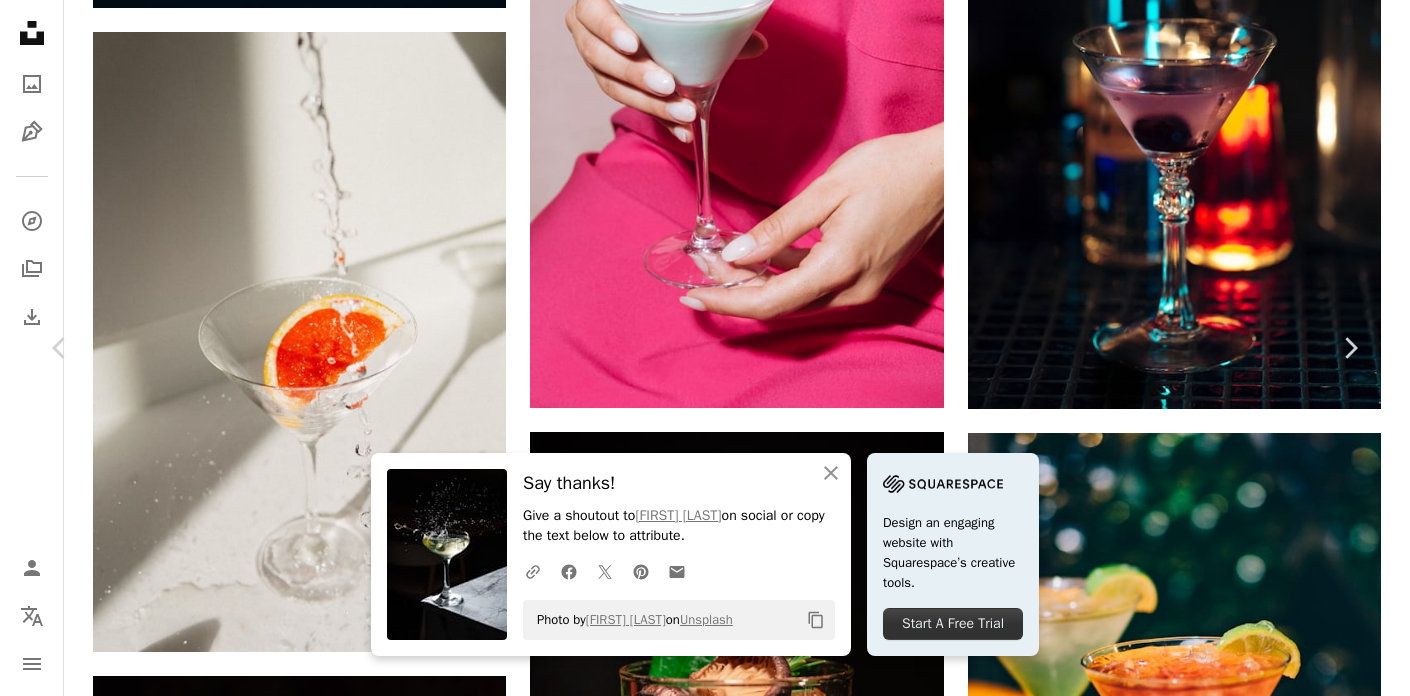 click on "An X shape Chevron left Chevron right An X shape Close Say thanks! Give a shoutout to Isabella Kara on social or copy the text below to attribute. A URL sharing icon (chains) Facebook icon X (formerly Twitter) icon Pinterest icon An envelope Photo by Isabella Kara on Unsplash Copy content Design an engaging website with Squarespace’s creative tools. Start A Free Trial Isabella Kara Available for hire A checkmark inside of a circle A heart A plus sign Download free Chevron down Zoom in Views 63,988 Downloads 816 A forward-right arrow Share Info icon Info More Actions Calendar outlined Published on [MONTH] [DAY], [YEAR] Camera SONY, ILCE-7M4 Safety Free to use under the Unsplash License restaurant cocktail drink alcohol fresh martini olives flash photography splash photography martini drink marble countertops glass beverage goblet Free stock photos Browse premium related images on iStock | Save 20% with code UNSPLASH20 View more on iStock ↗ Related images A heart A plus sign Eduard Pretsi For" at bounding box center [705, 8614] 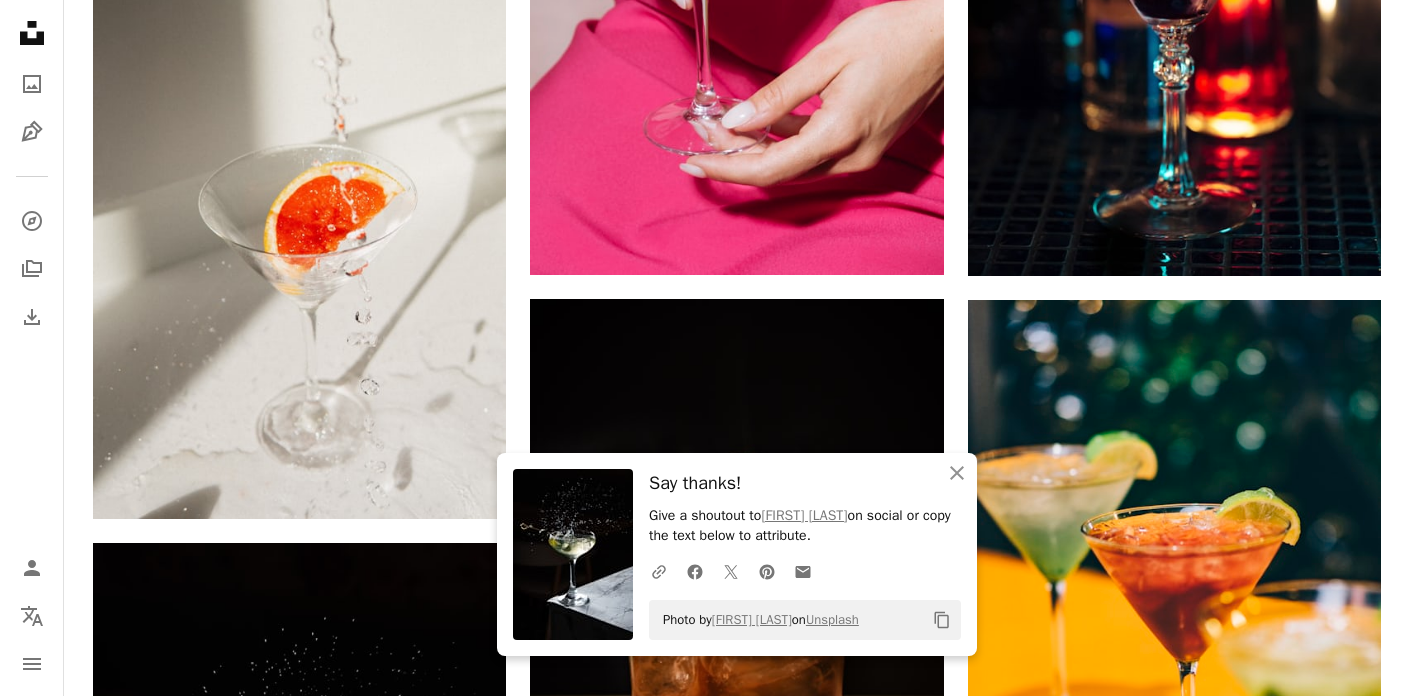 scroll, scrollTop: 23715, scrollLeft: 0, axis: vertical 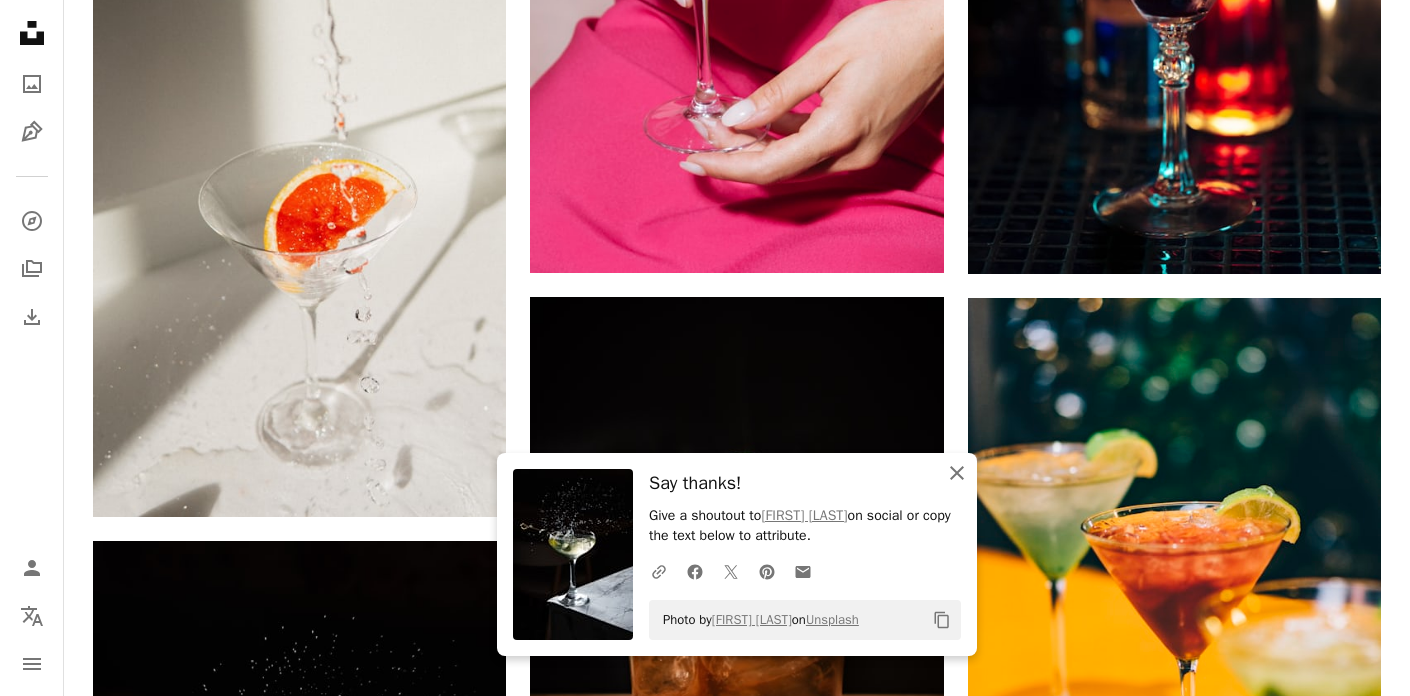 click 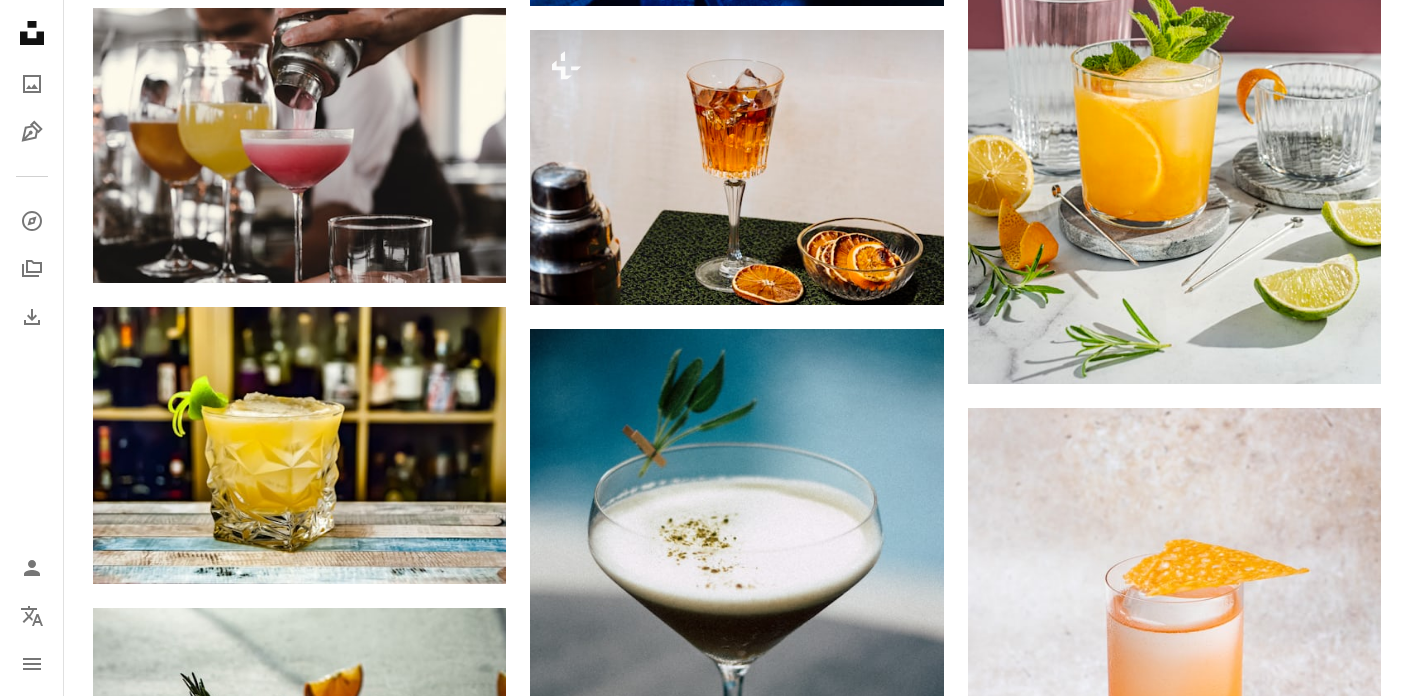 scroll, scrollTop: 32751, scrollLeft: 0, axis: vertical 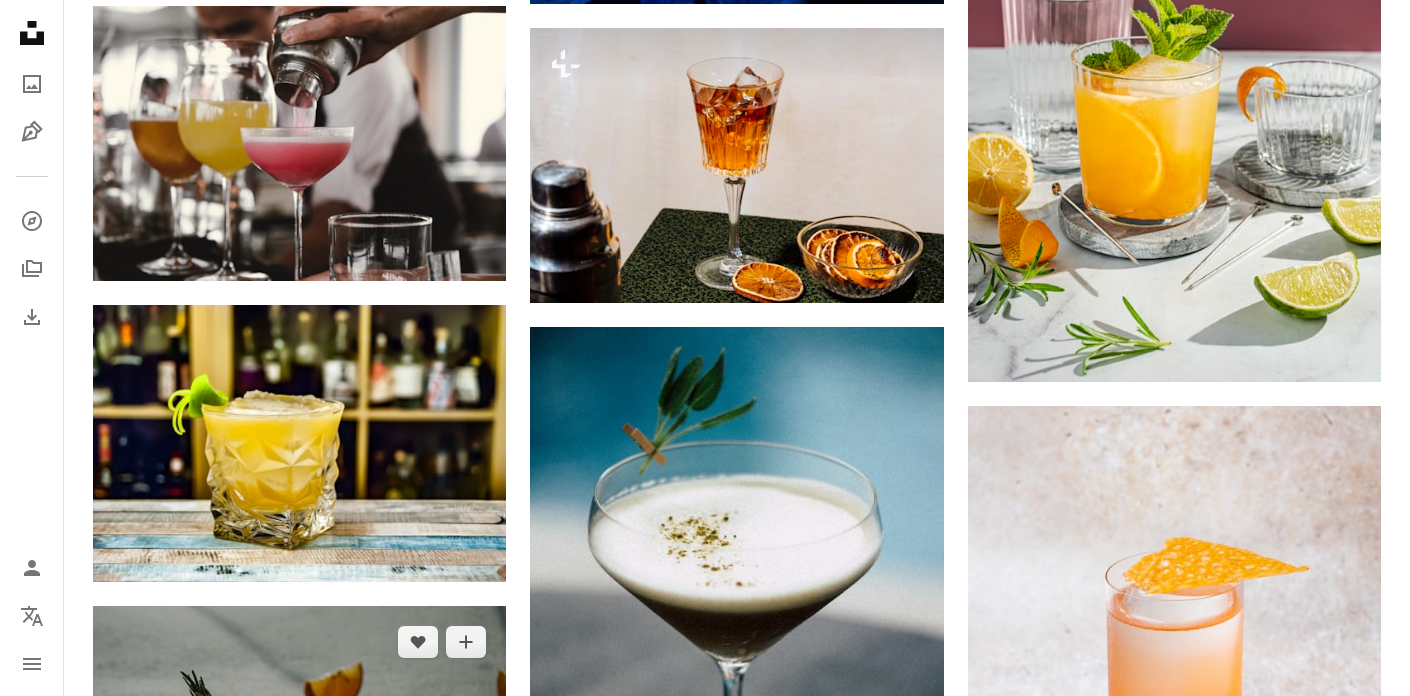 click at bounding box center [299, 917] 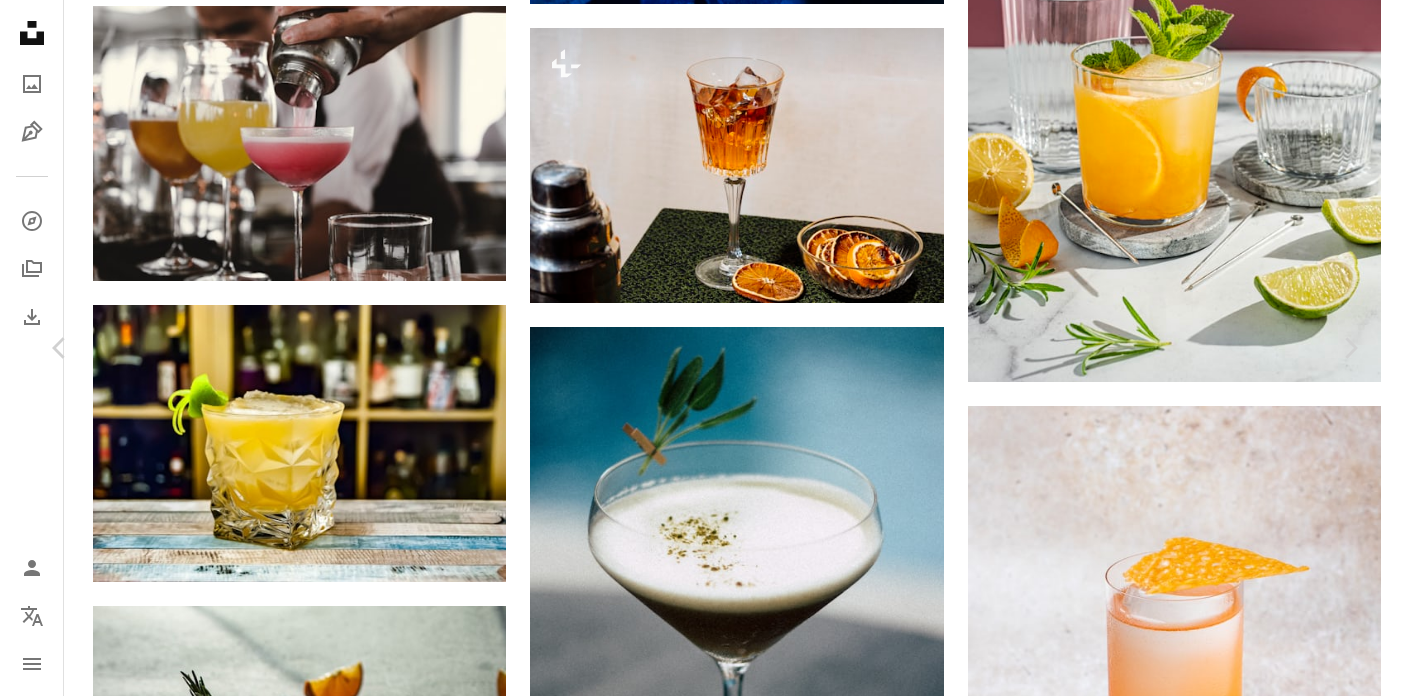 click on "Chevron down" 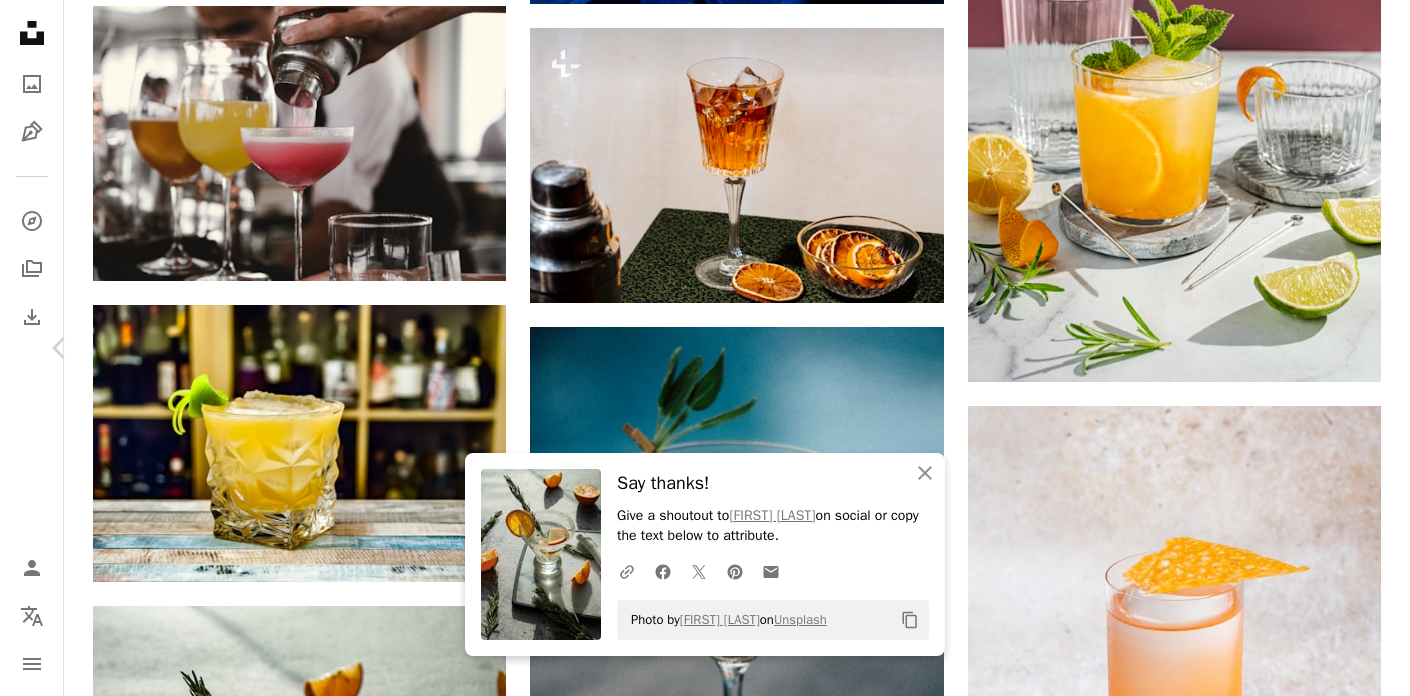 click on "An X shape Chevron left Chevron right An X shape Close Say thanks! Give a shoutout to  [FIRST] [LAST]  on social or copy the text below to attribute. A URL sharing icon (chains) Facebook icon X (formerly Twitter) icon Pinterest icon An envelope Photo by  [FIRST] [LAST]  on  Unsplash
Copy content [FIRST] [LAST] Available for hire A checkmark inside of a circle A heart A plus sign Download free Chevron down Zoom in Views 567,873 Downloads 5,751 Featured in Food & Drink A forward-right arrow Share Info icon Info More Actions https://www.scworkandesign.com/
Follow me on instagram for more foodie adventures!
Products and no pics? Contact me! 😄
@foodphotographermx A map marker [CITY], [STATE], [COUNTRY] Calendar outlined Published on  April 23, 2020 Camera NIKON CORPORATION, NIKON D3200 Safety Free to use under the  Unsplash License food and drink food plant orange glass cocktail drink alcohol brown pineapple beverage liquor citrus fruit [CITY] Free stock photos  |  Save 20% with code UNSPLASH20" at bounding box center (705, 7005) 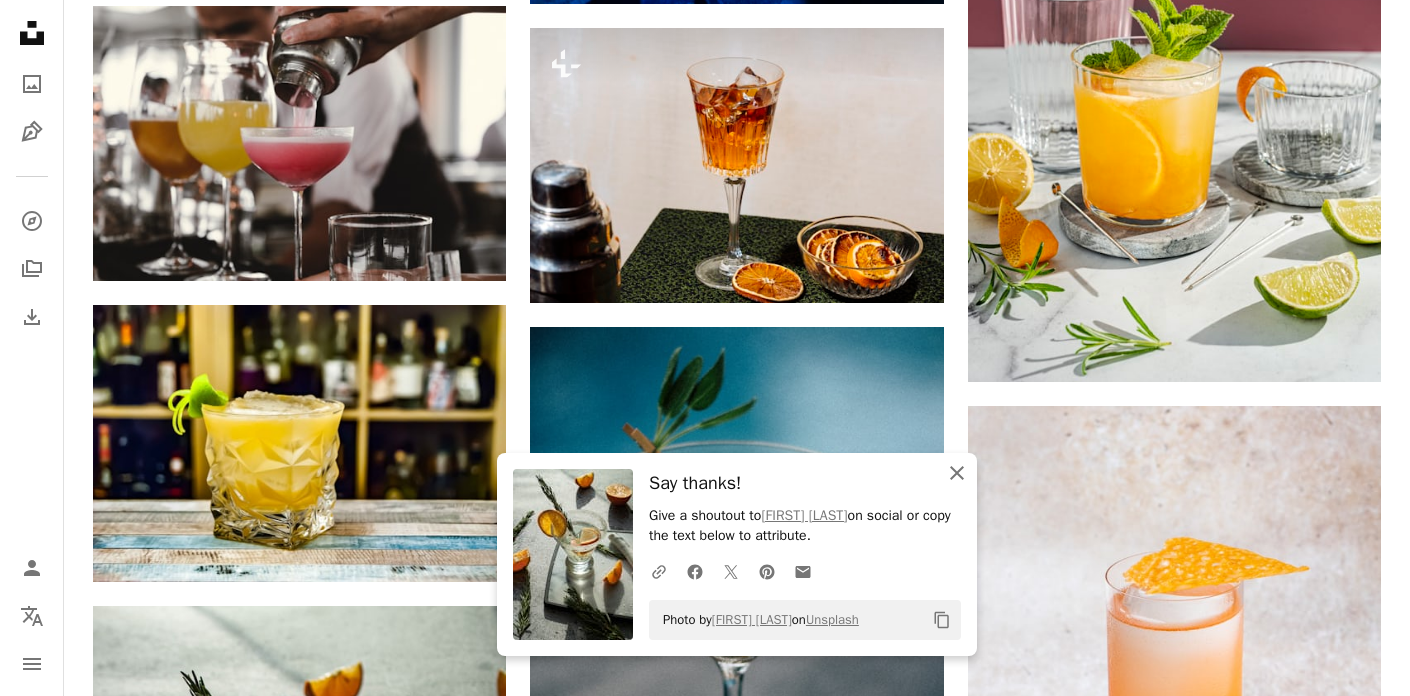 click on "An X shape" 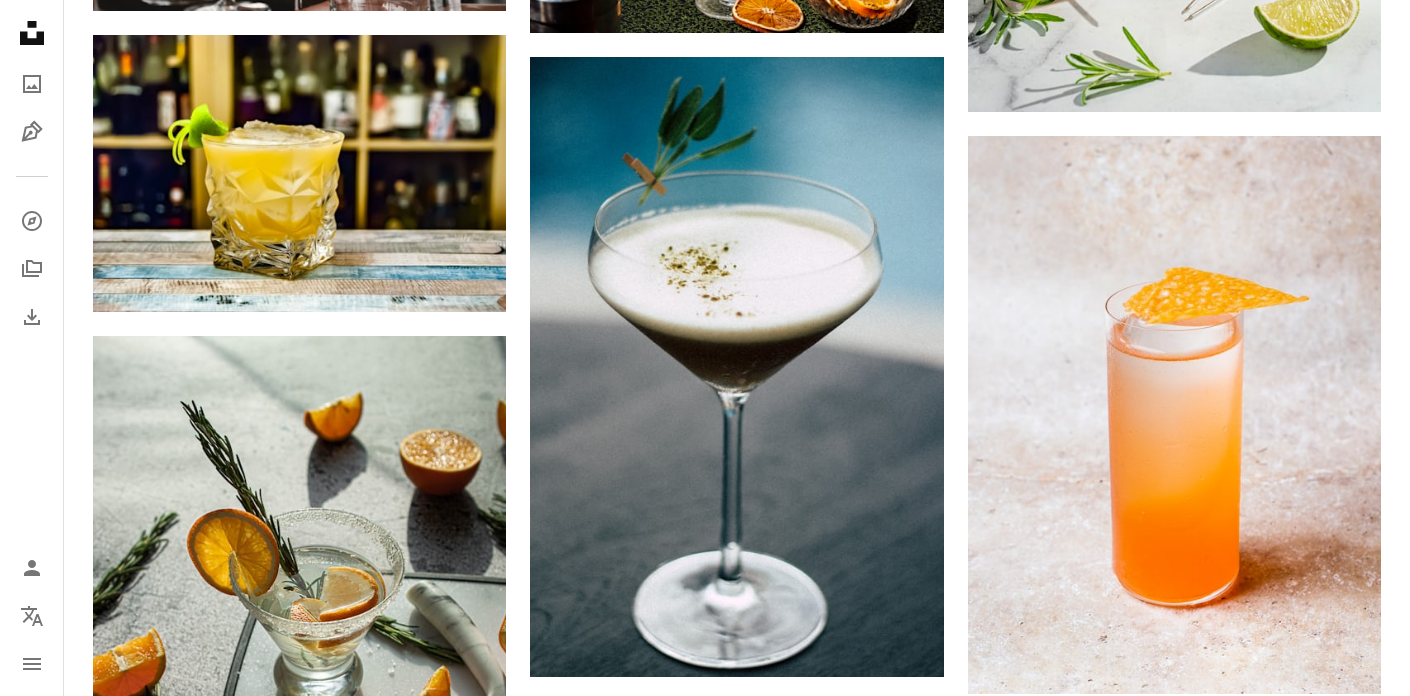 scroll, scrollTop: 33009, scrollLeft: 0, axis: vertical 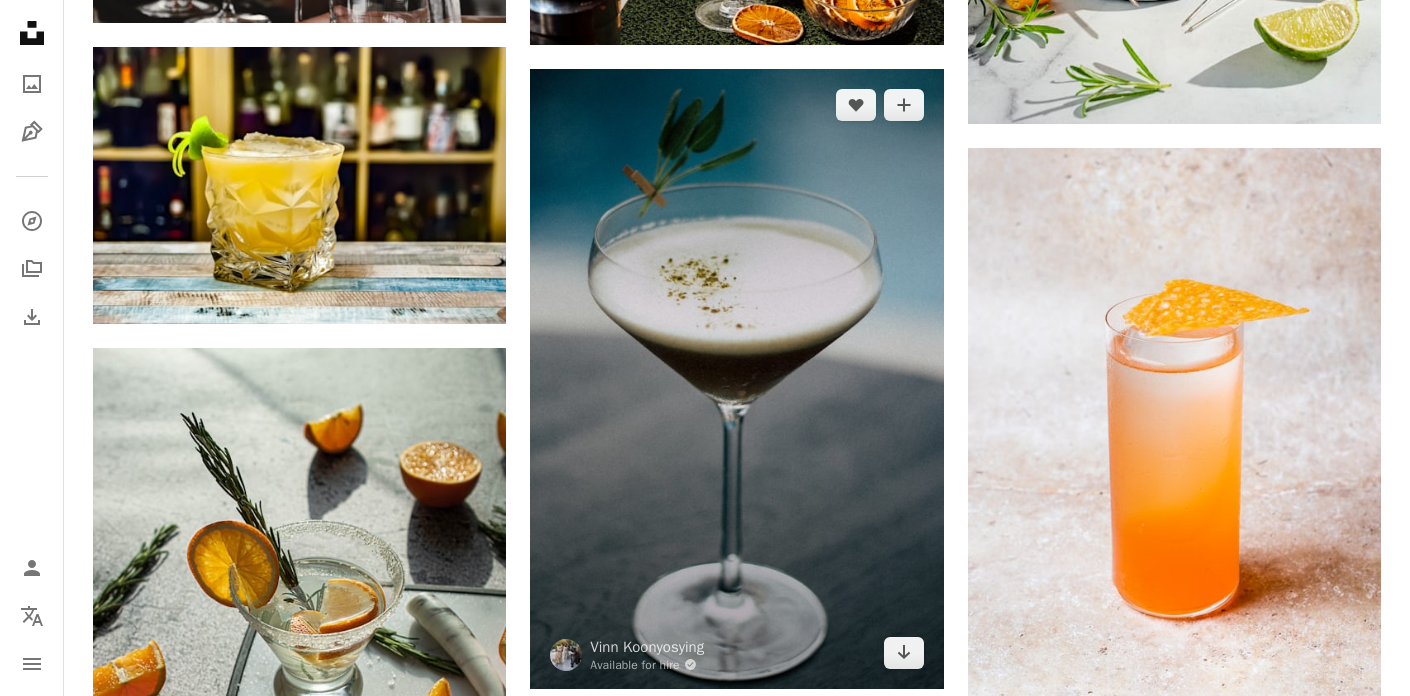 click at bounding box center (736, 379) 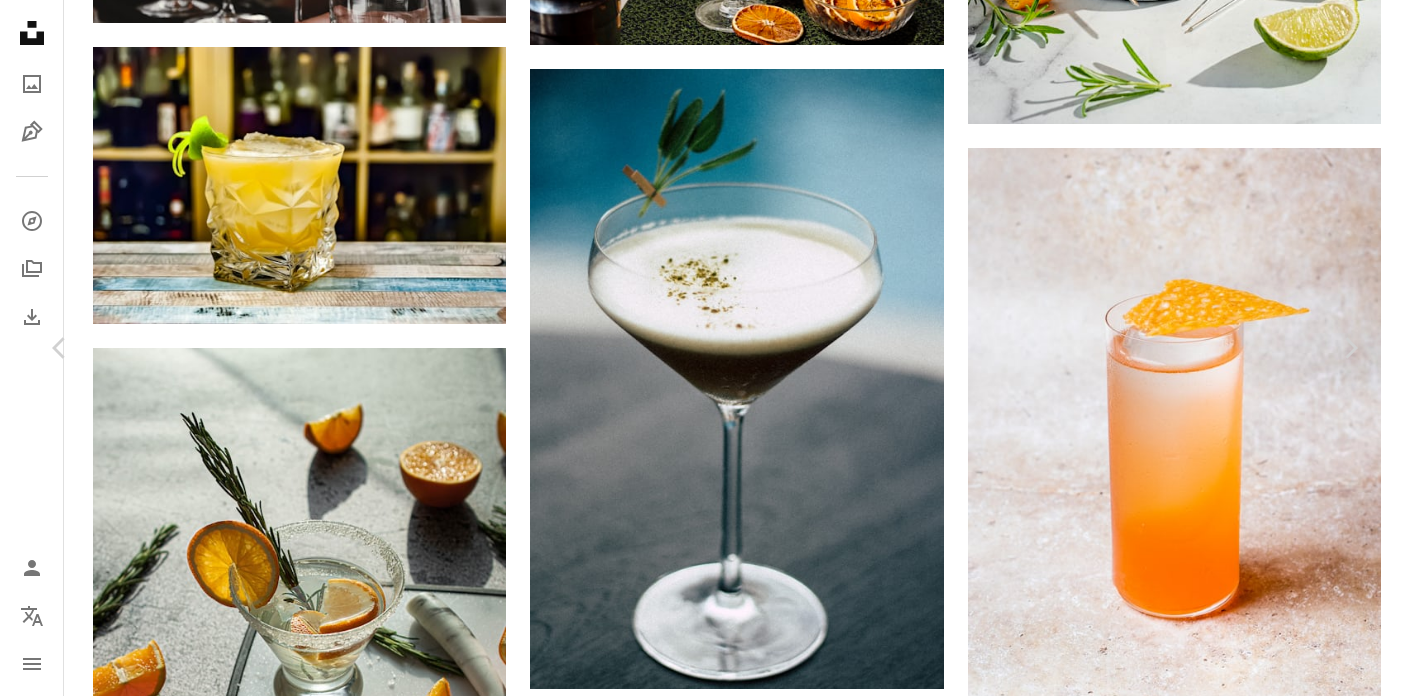 click on "Chevron down" 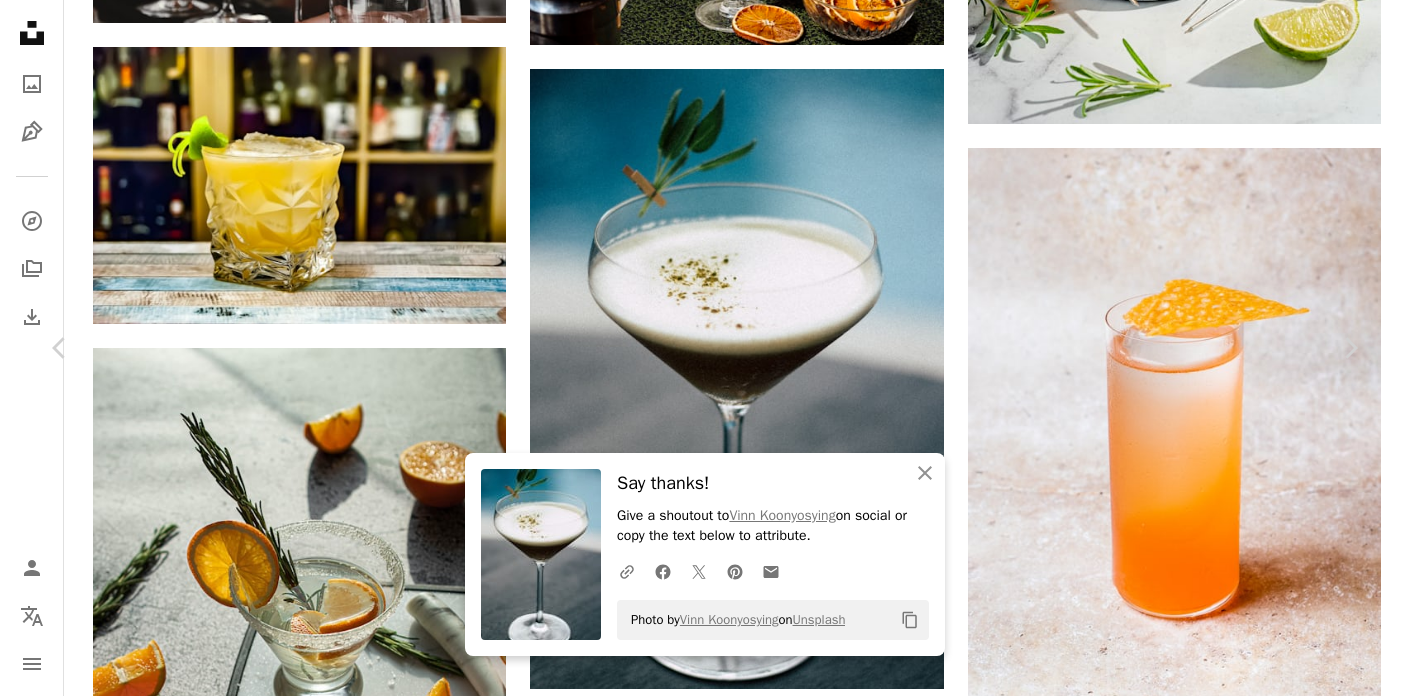 click on "Photo by Vinn Koonyosying on Unsplash Copy content Vinn Koonyosying Available for hire A checkmark inside of a circle A heart A plus sign Download free Chevron down Zoom in Views 1,424,832 Downloads 5,268 Featured in Food Drink A forward-right arrow Share Info icon Info More Actions mocktail Calendar outlined Published on [DATE], [YEAR] Camera Canon, EOS 60D Safety Free to use under the Unsplash License leaf bar glass cocktail drink alcohol food and drink foam herb mocktail foodporn garnish peg food meal plate beverage dish Free pictures Browse premium related images on iStock | Save 20% with code UNSPLASH20 View more on iStock ↗ Related images A heart A plus sign Timur Romanov Arrow pointing down A heart A plus sign Maëva Vigier A heart For" at bounding box center (705, 6747) 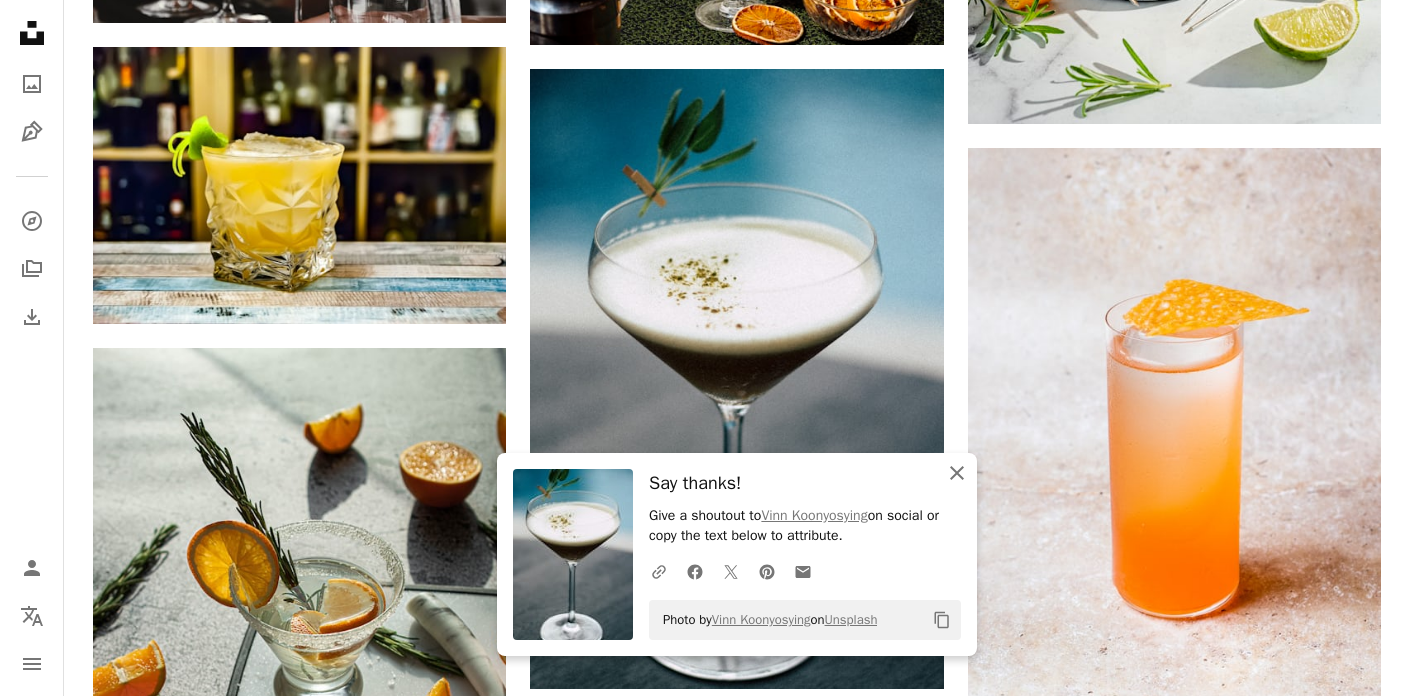 click 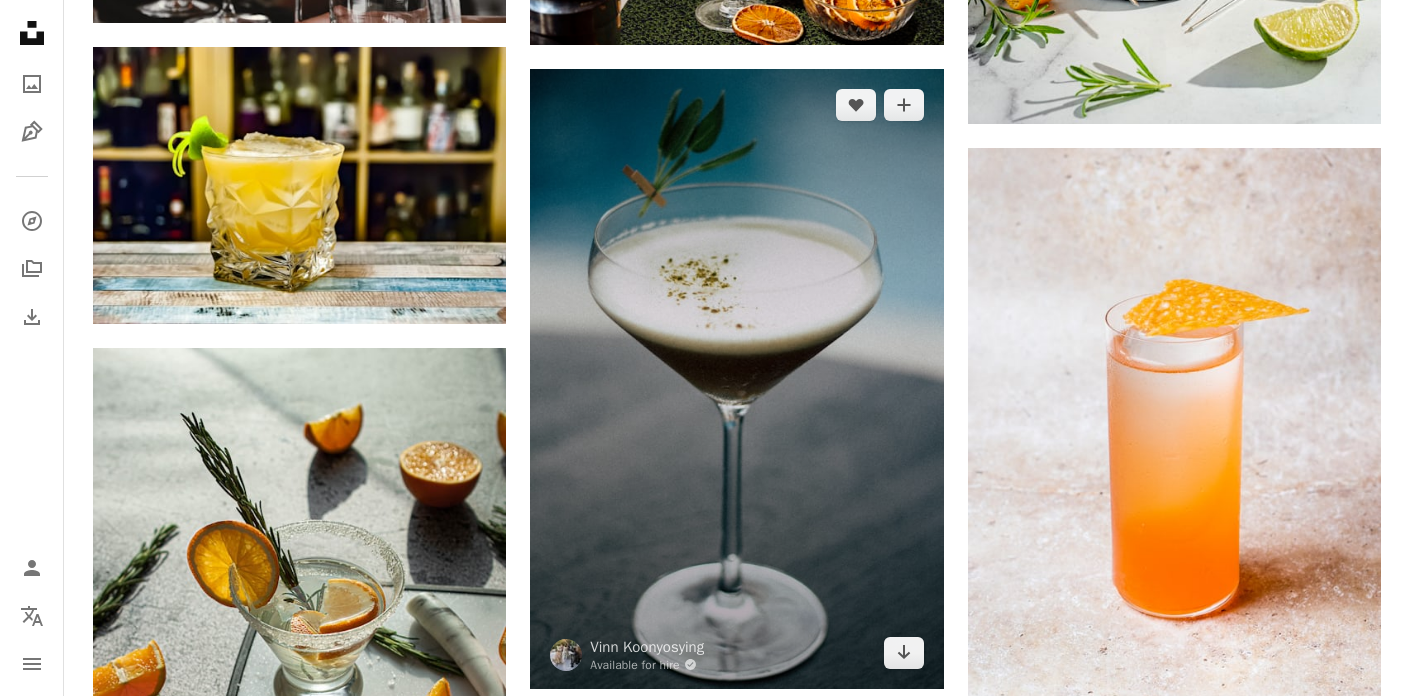 click at bounding box center [736, 379] 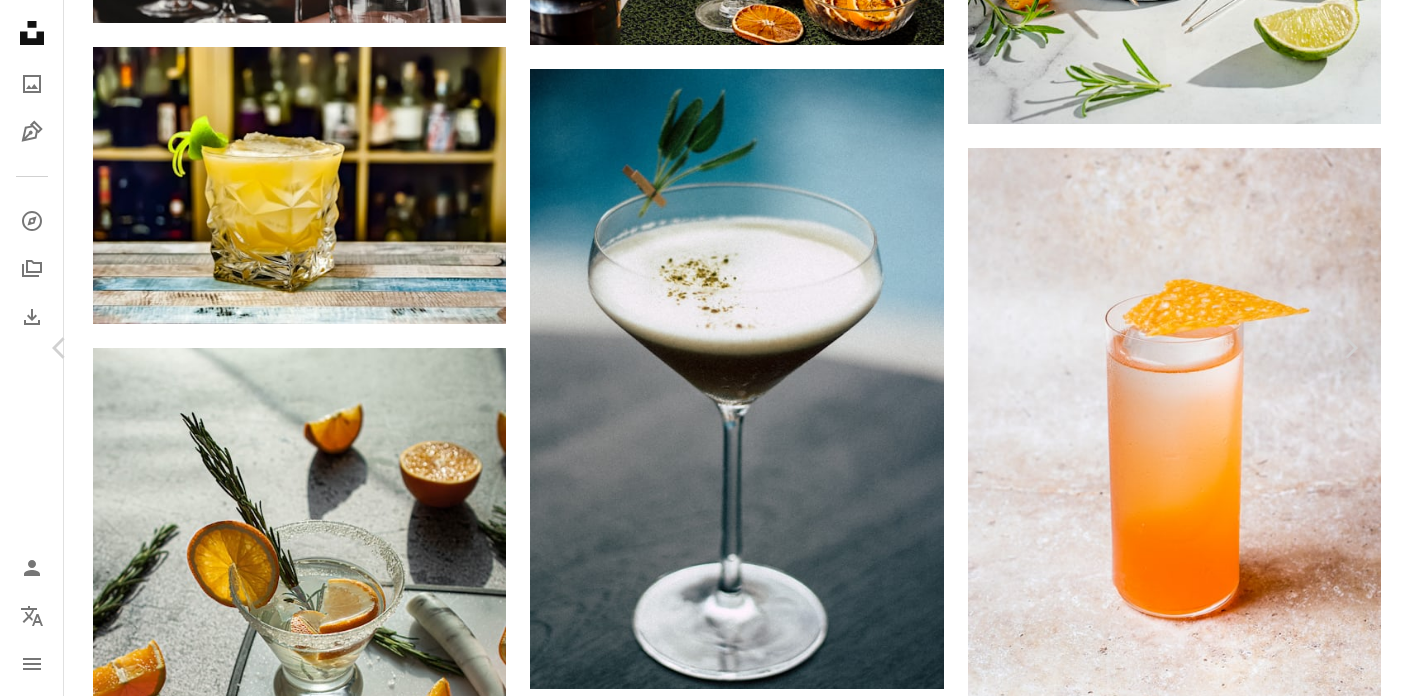 click on "Chevron down" 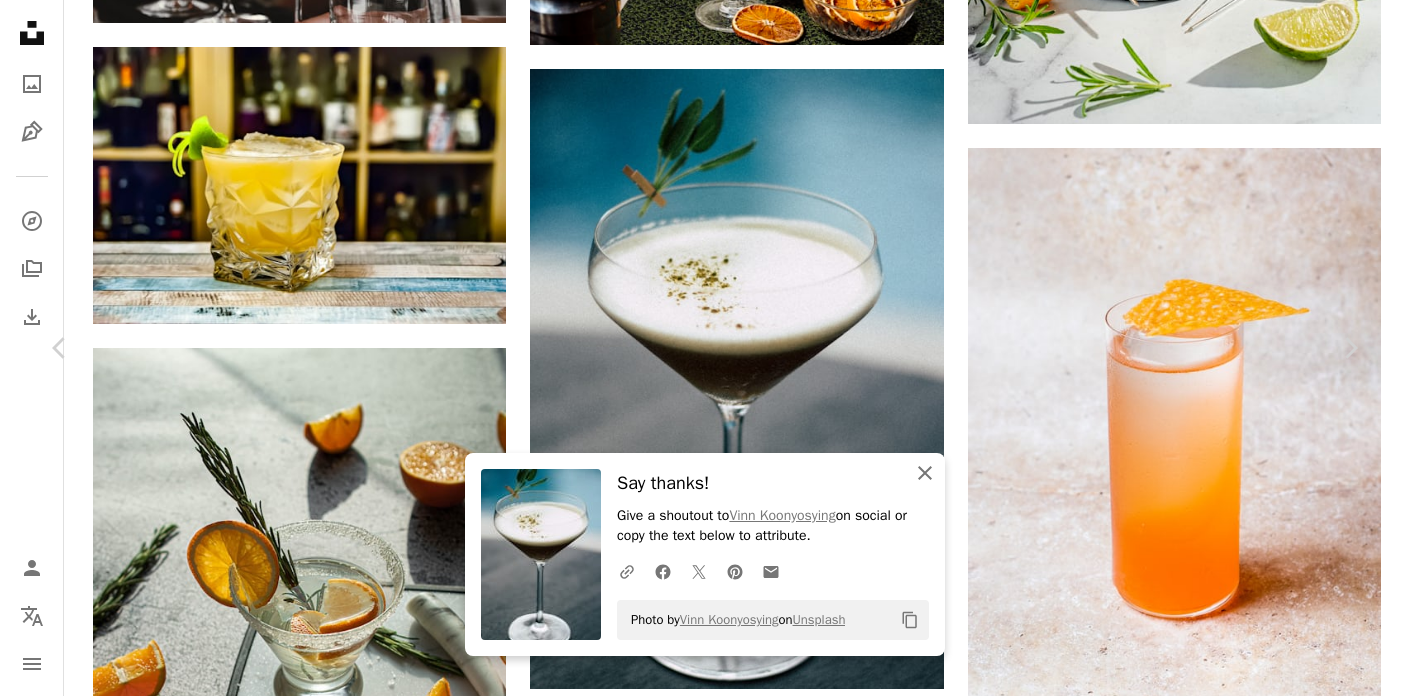 click on "An X shape" 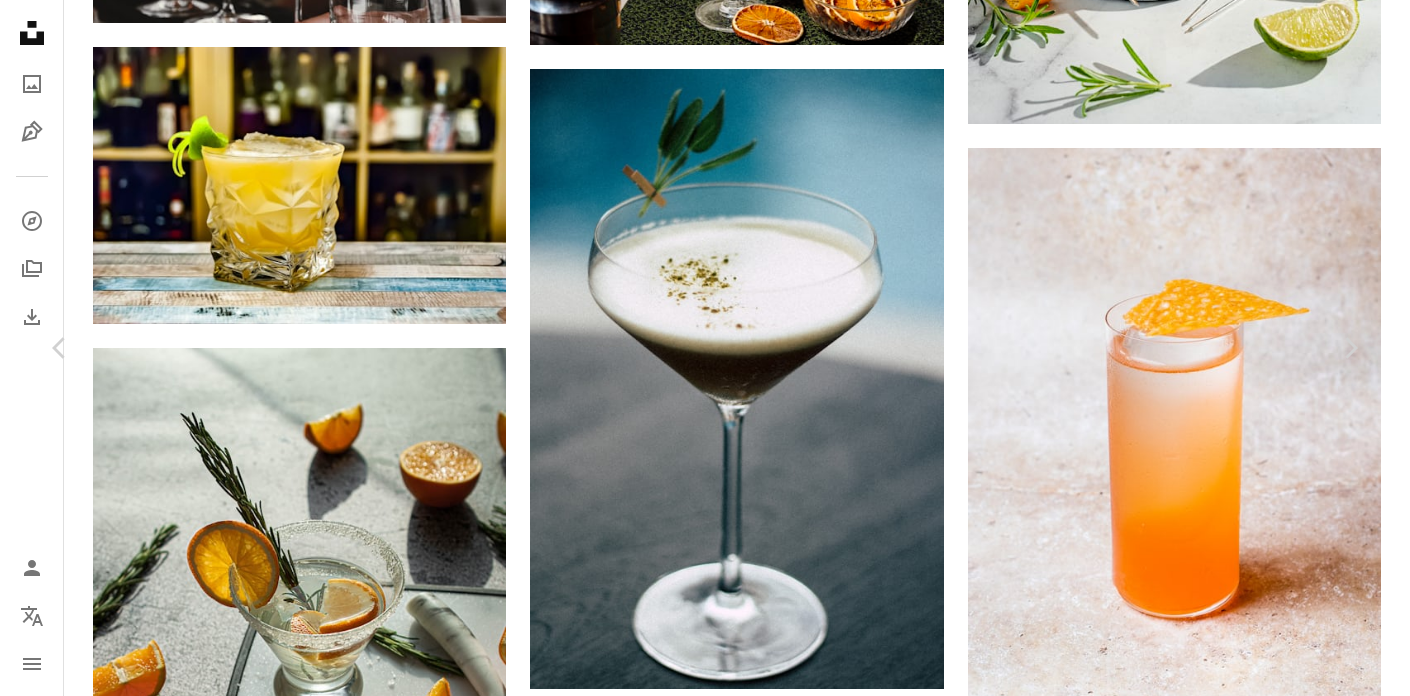 click on "An X shape Chevron left Chevron right [FIRST] [LAST] Available for hire A checkmark inside of a circle A heart A plus sign Download free Chevron down Zoom in Views 1,424,832 Downloads 5,268 Featured in Food & Drink A forward-right arrow Share Info icon Info More Actions mocktail Calendar outlined Published on  January 23, 2018 Camera Canon, EOS 60D Safety Free to use under the  Unsplash License leaf bar glass cocktail drink alcohol food and drink foam herb mocktail foodporn garnish peg food meal plate beverage dish Free pictures Browse premium related images on iStock  |  Save 20% with code UNSPLASH20 View more on iStock  ↗ Related images A heart A plus sign [FIRST] [LAST] Arrow pointing down A heart A plus sign [FIRST] [LAST] Arrow pointing down A heart A plus sign [FIRST] [LAST] Arrow pointing down A heart A plus sign [FIRST] [LAST] Available for hire A checkmark inside of a circle Arrow pointing down A heart A plus sign [FIRST] [LAST] Available for hire A checkmark inside of a circle A heart A heart" at bounding box center [705, 6747] 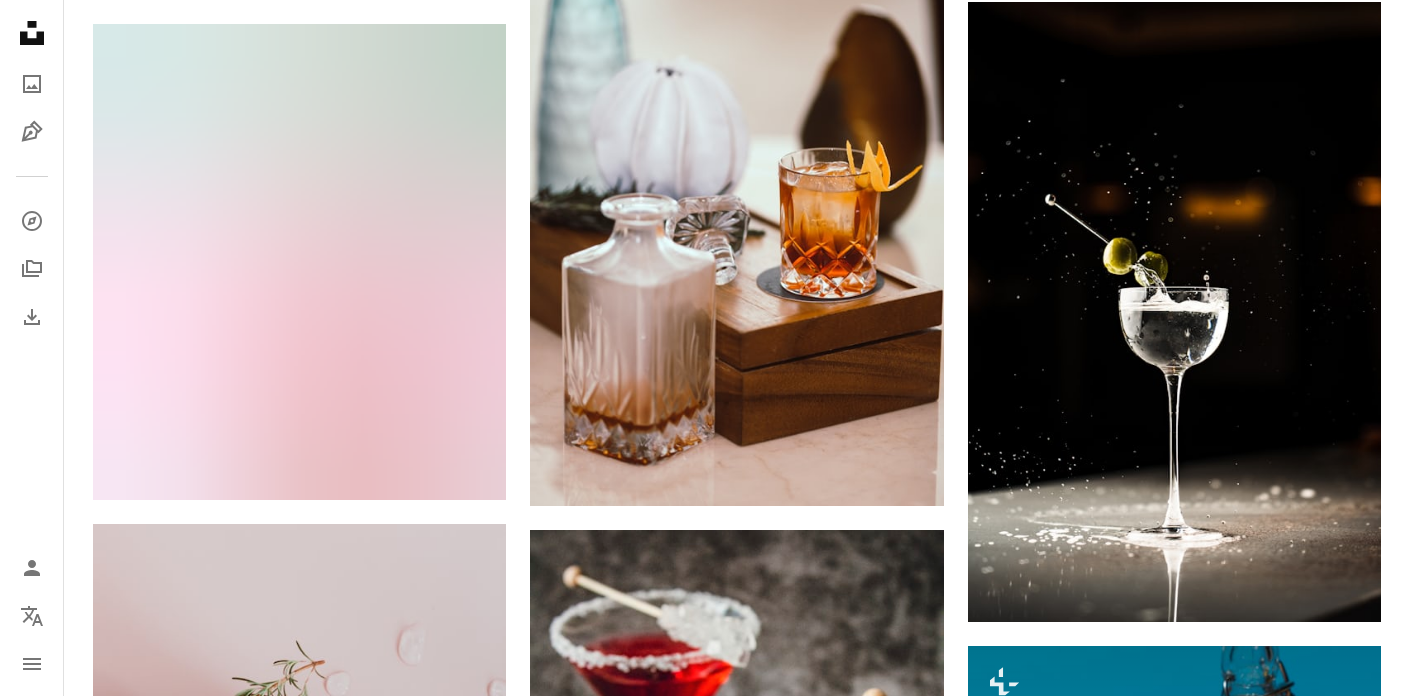 scroll, scrollTop: 36223, scrollLeft: 0, axis: vertical 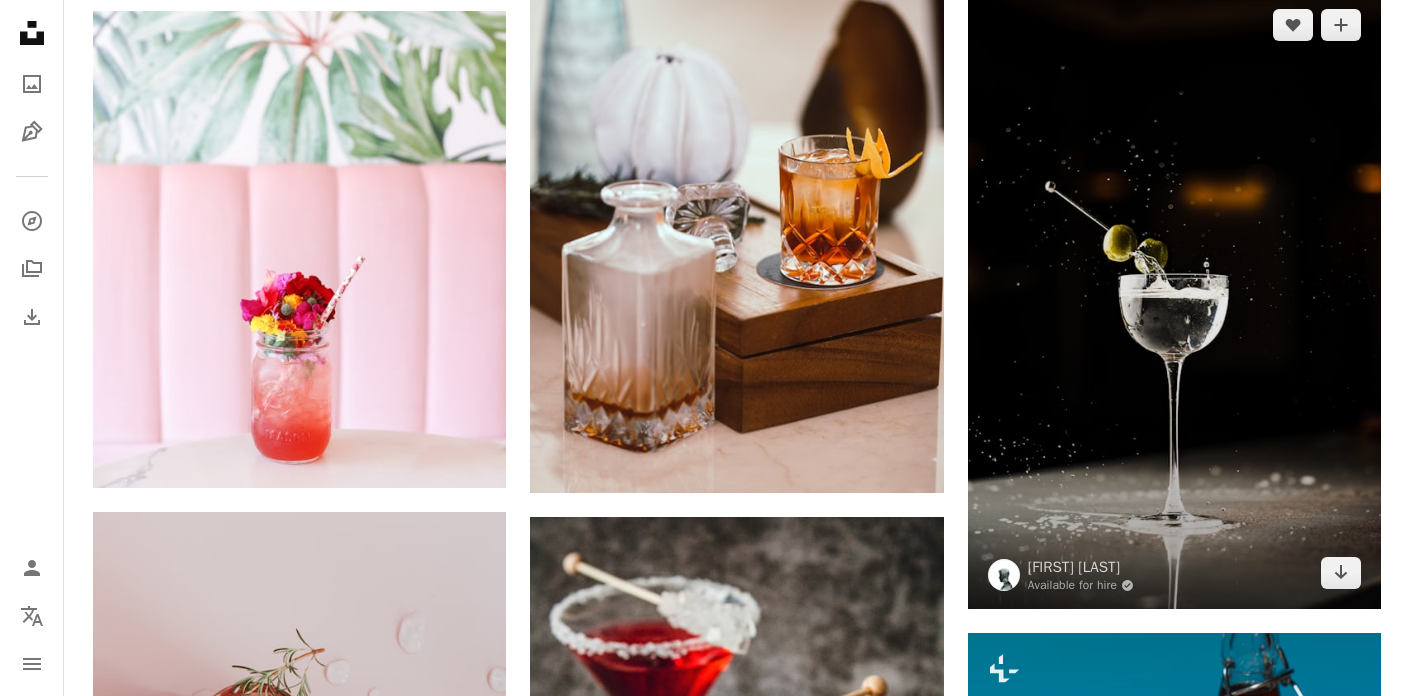 click at bounding box center (1174, 299) 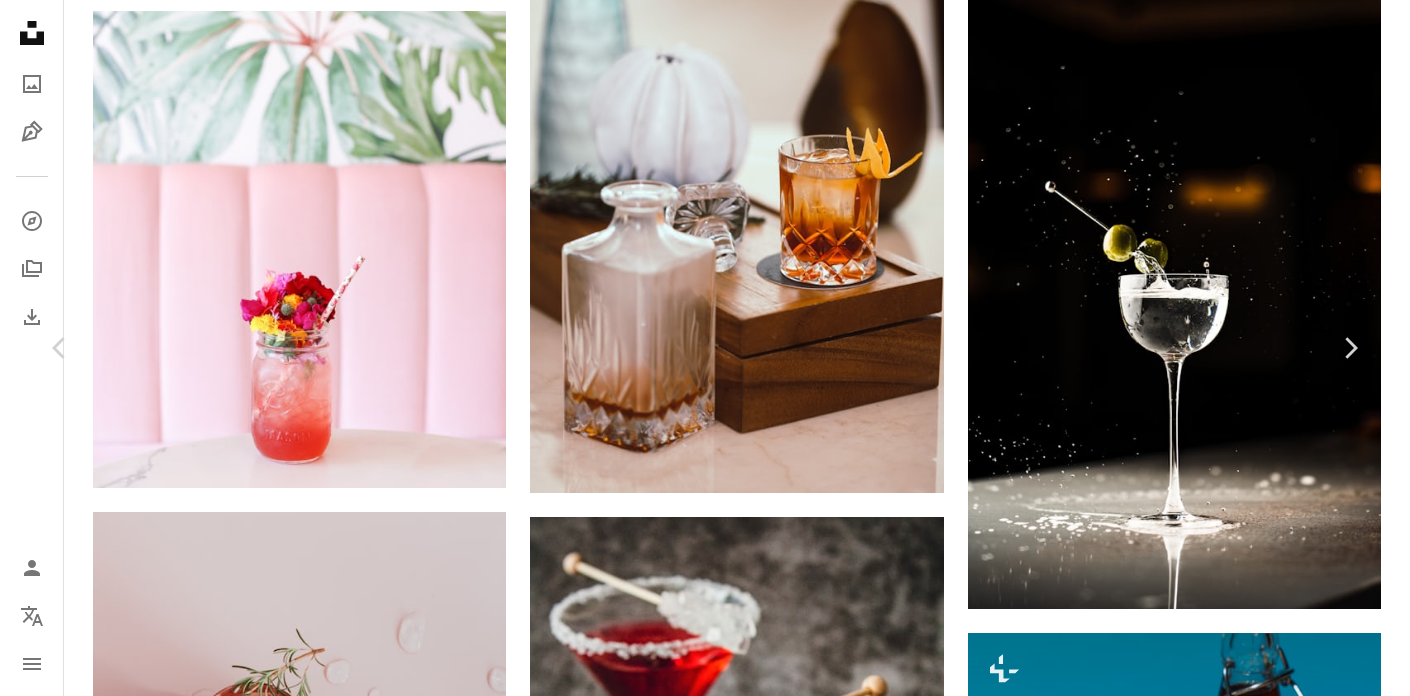 click on "Chevron down" 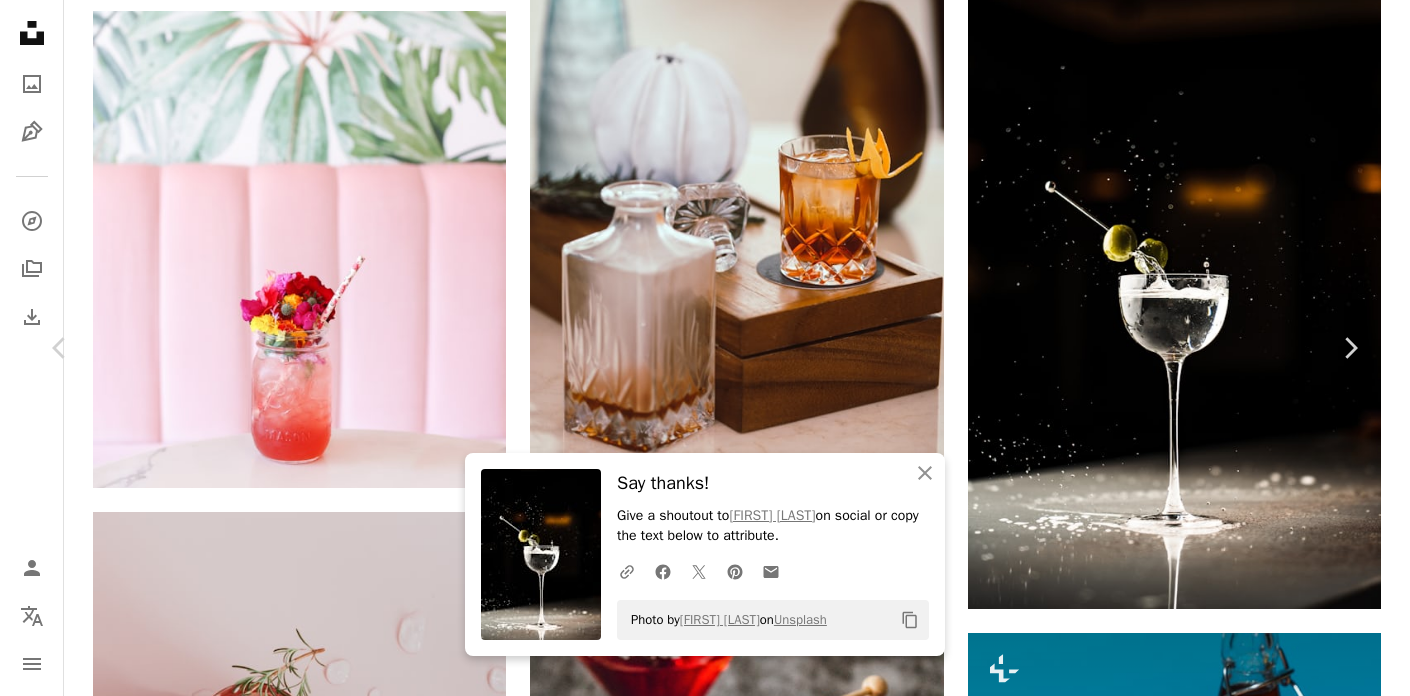 click on "Chevron down" 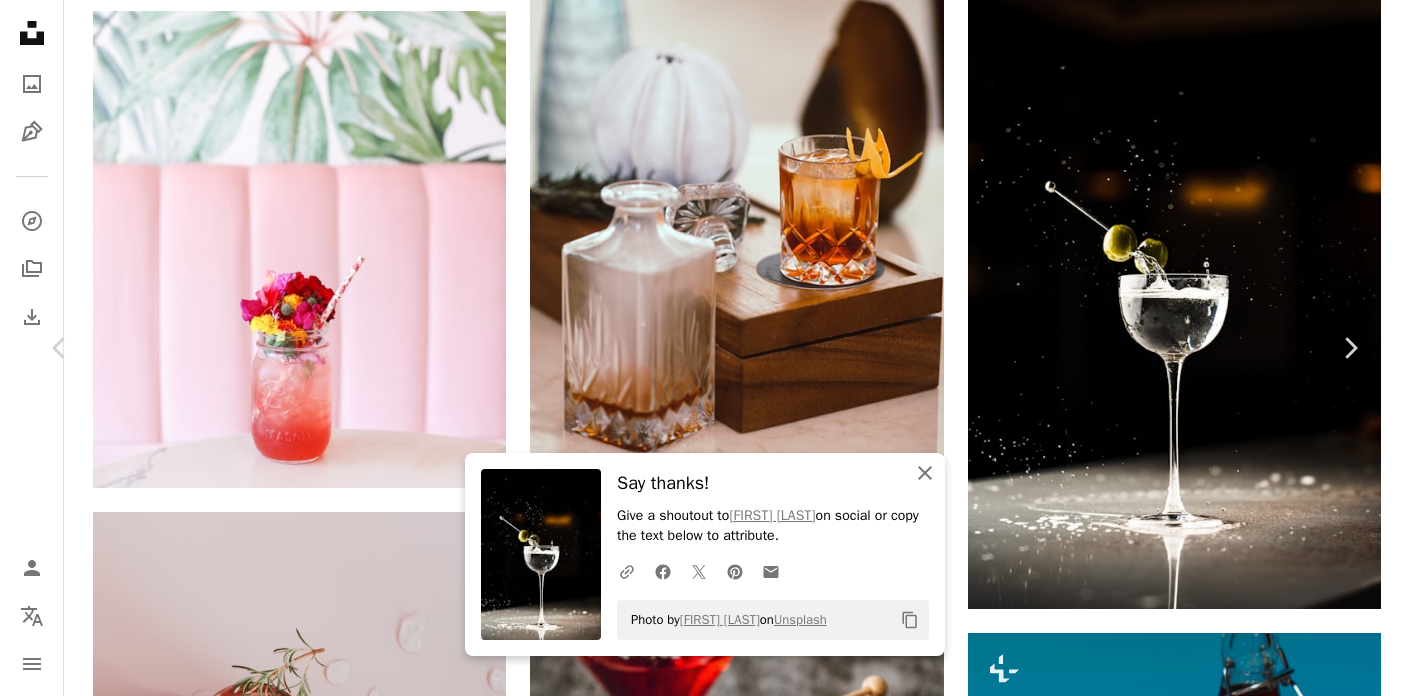 click on "An X shape" 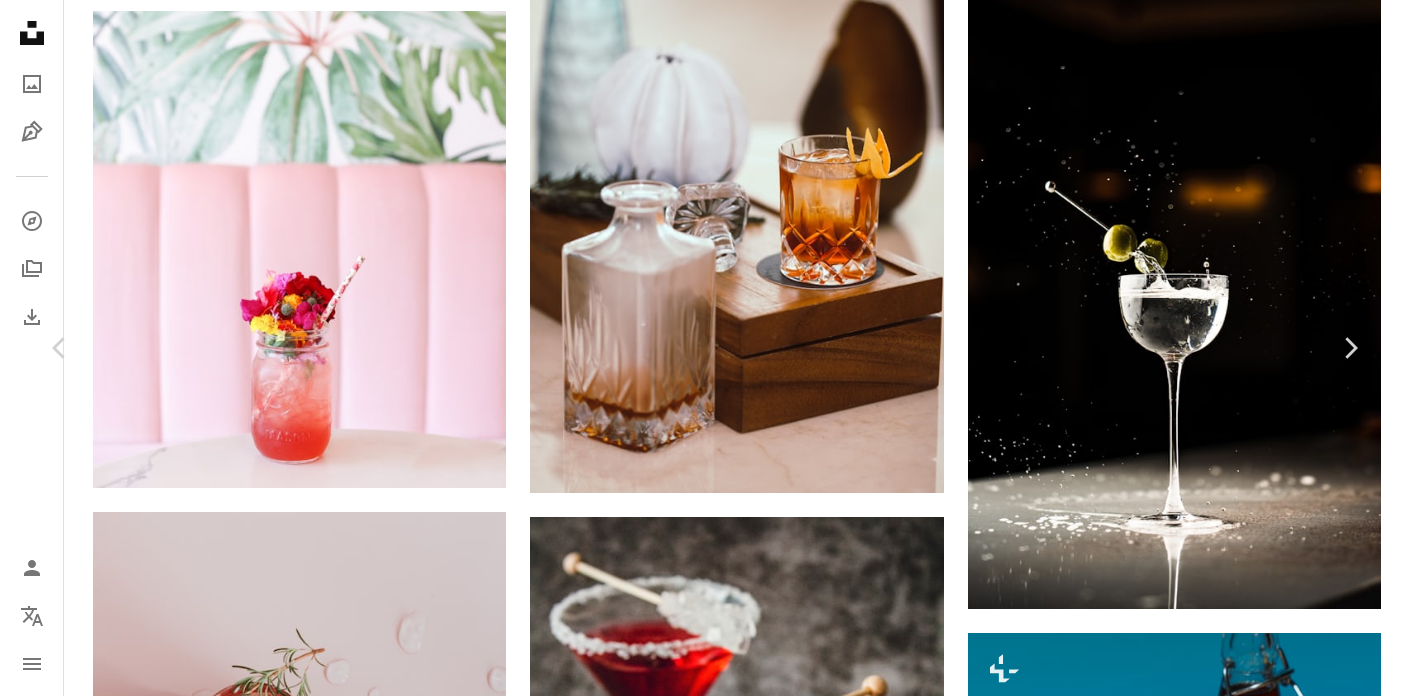 click on "Chevron down" 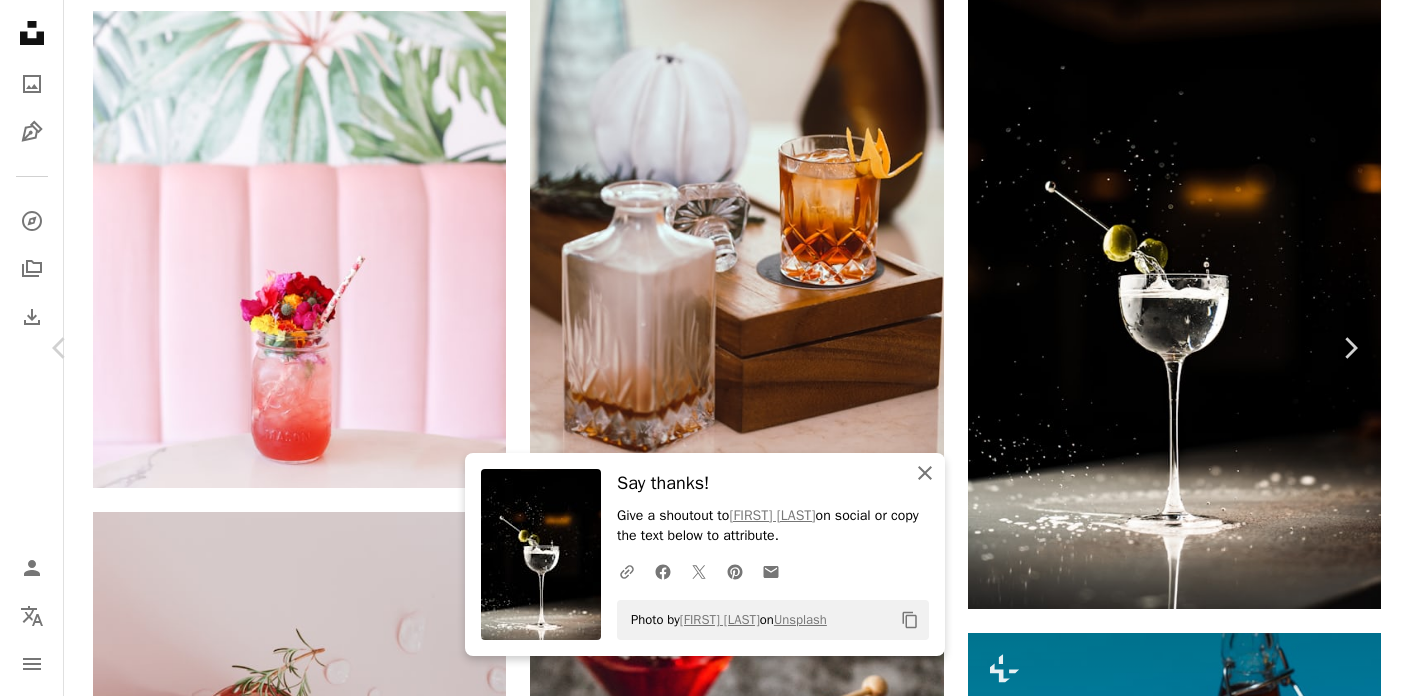 click 